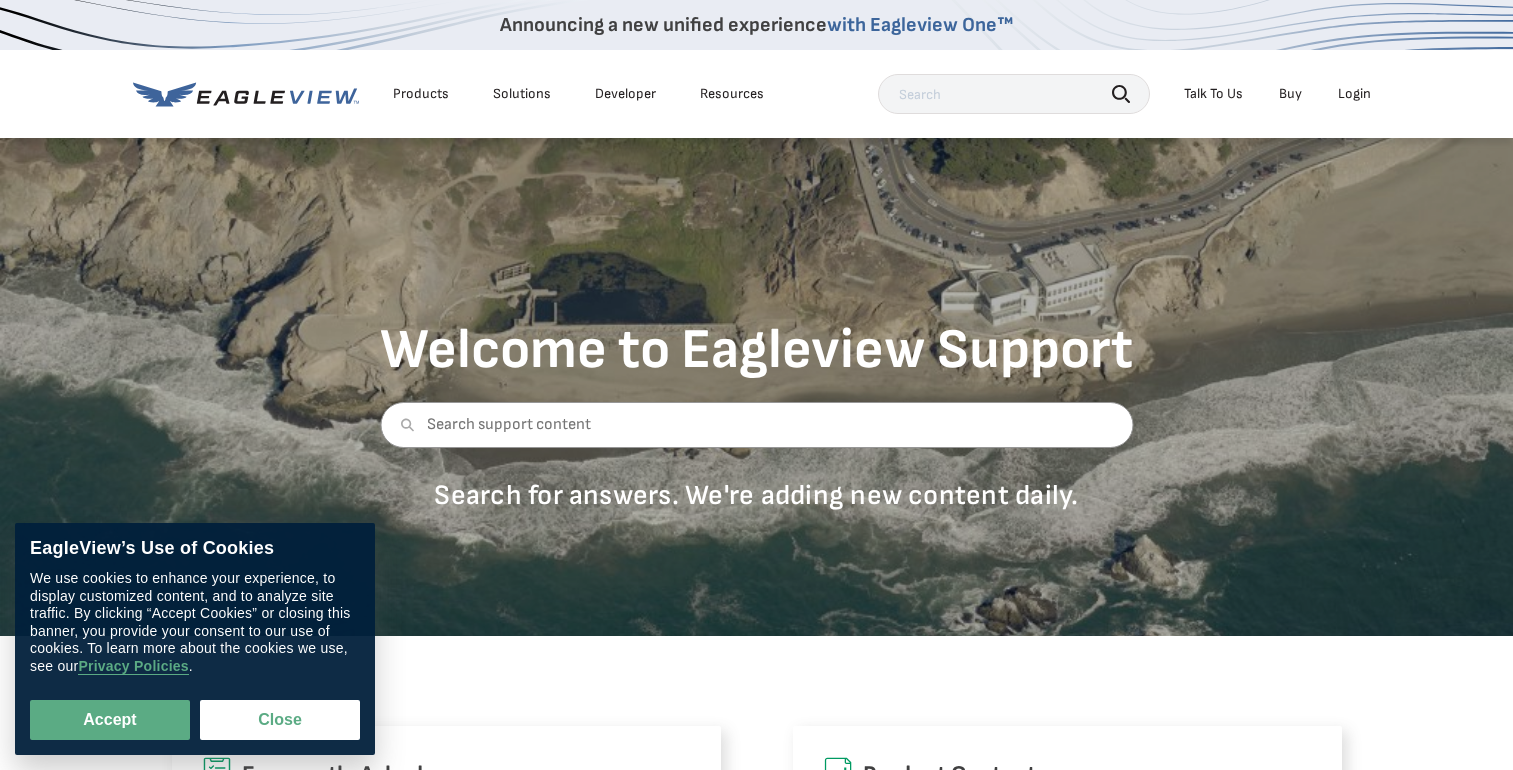 scroll, scrollTop: 0, scrollLeft: 0, axis: both 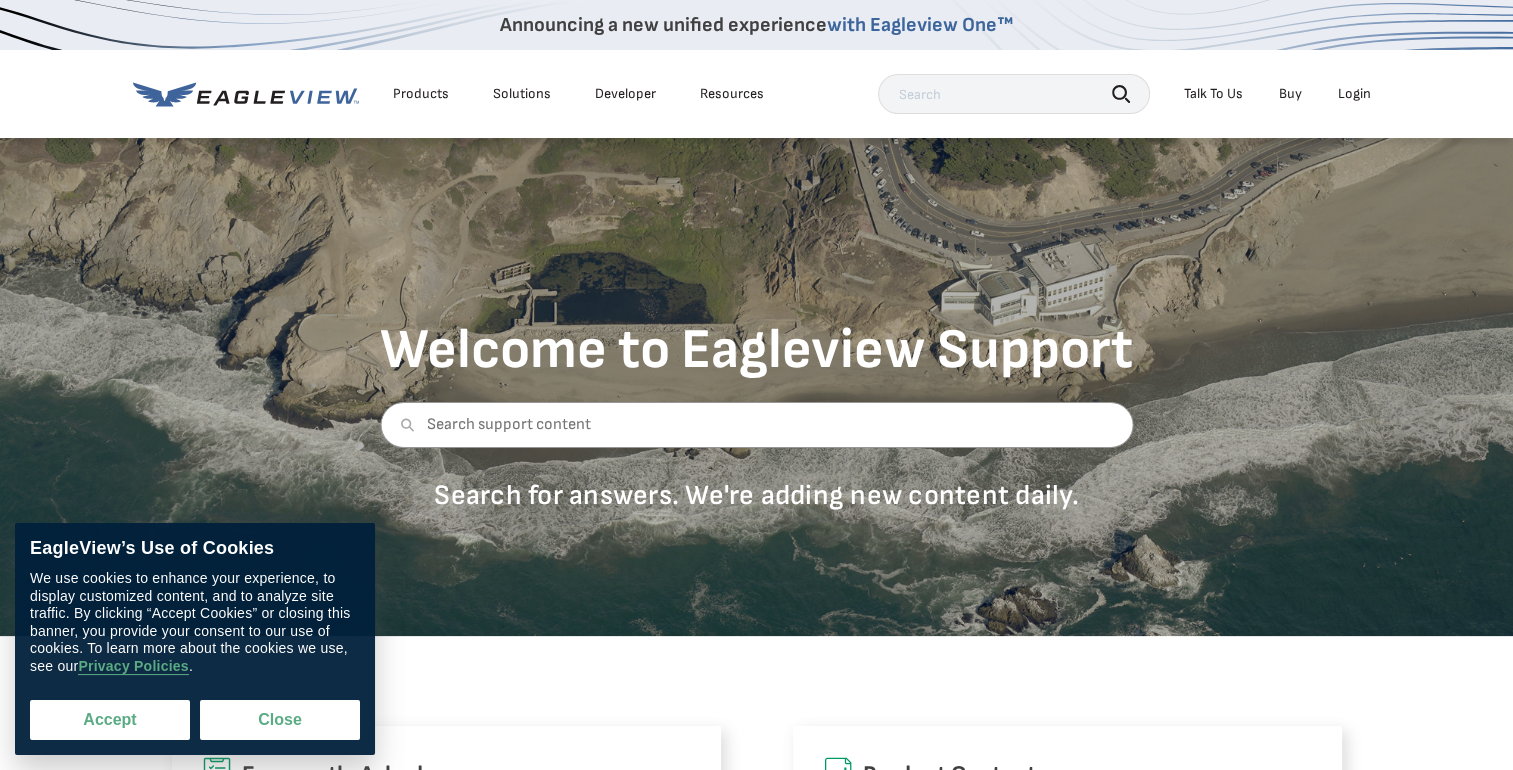 click on "Accept" at bounding box center [110, 720] 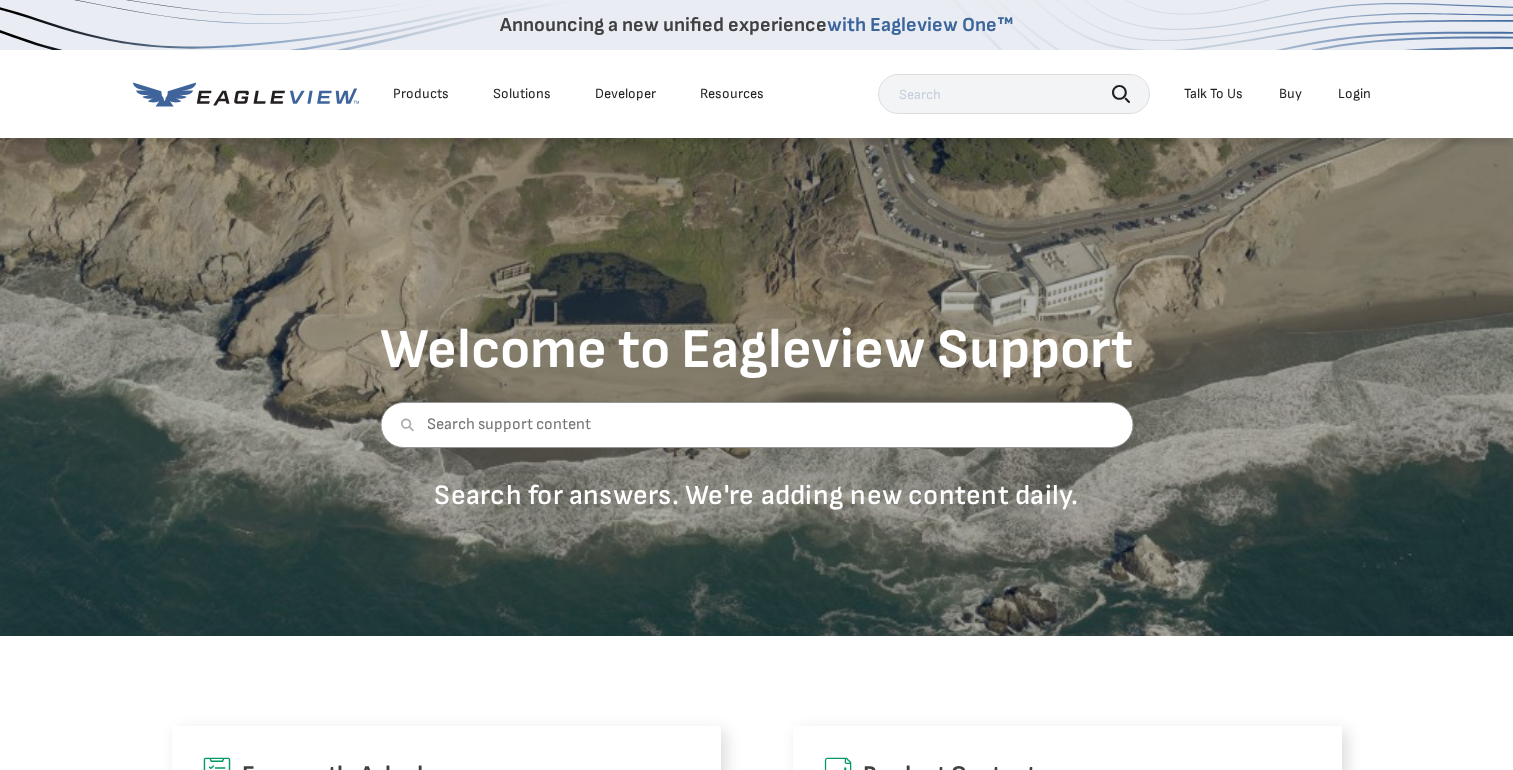 scroll, scrollTop: 0, scrollLeft: 0, axis: both 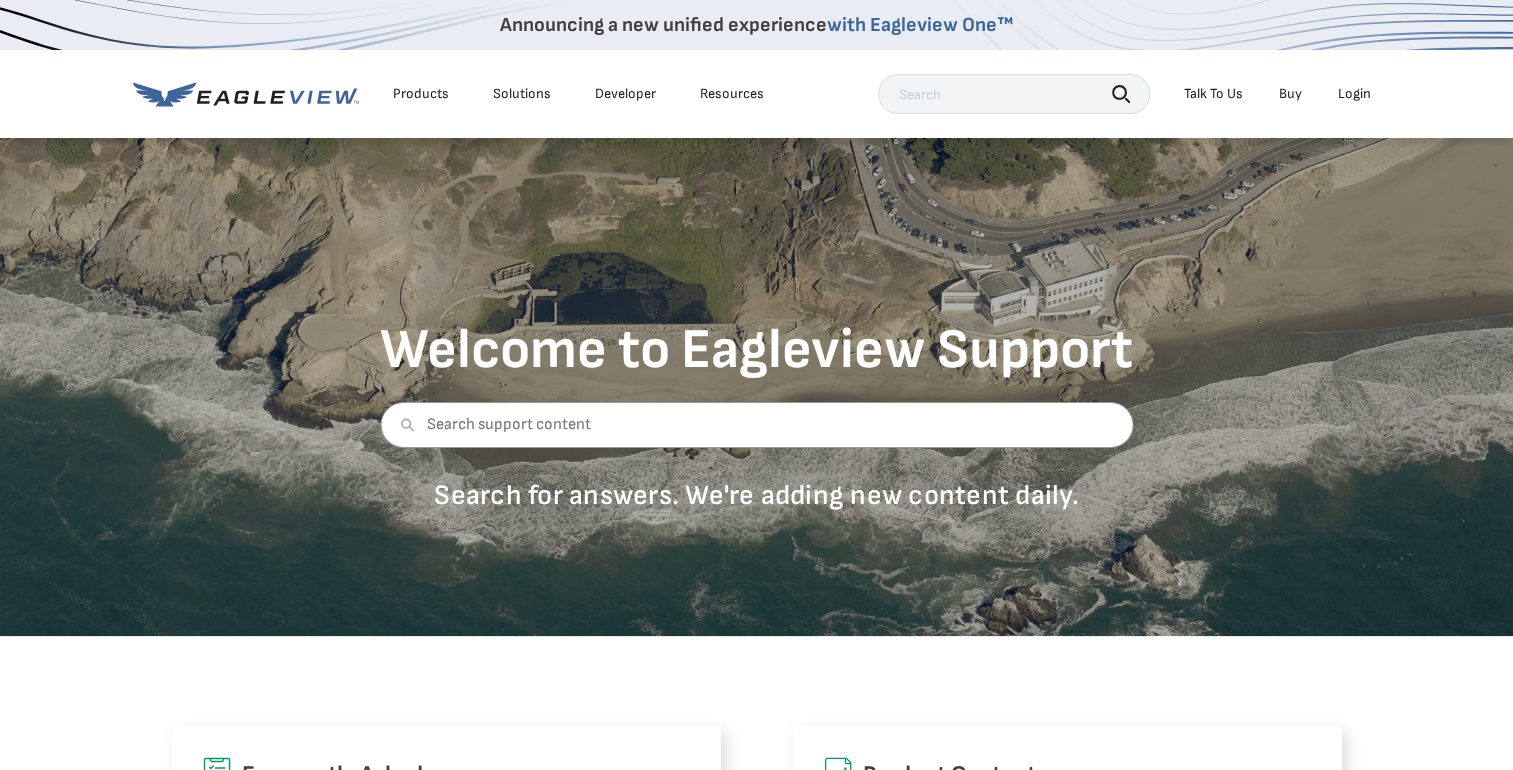 click on "Buy" at bounding box center [1290, 94] 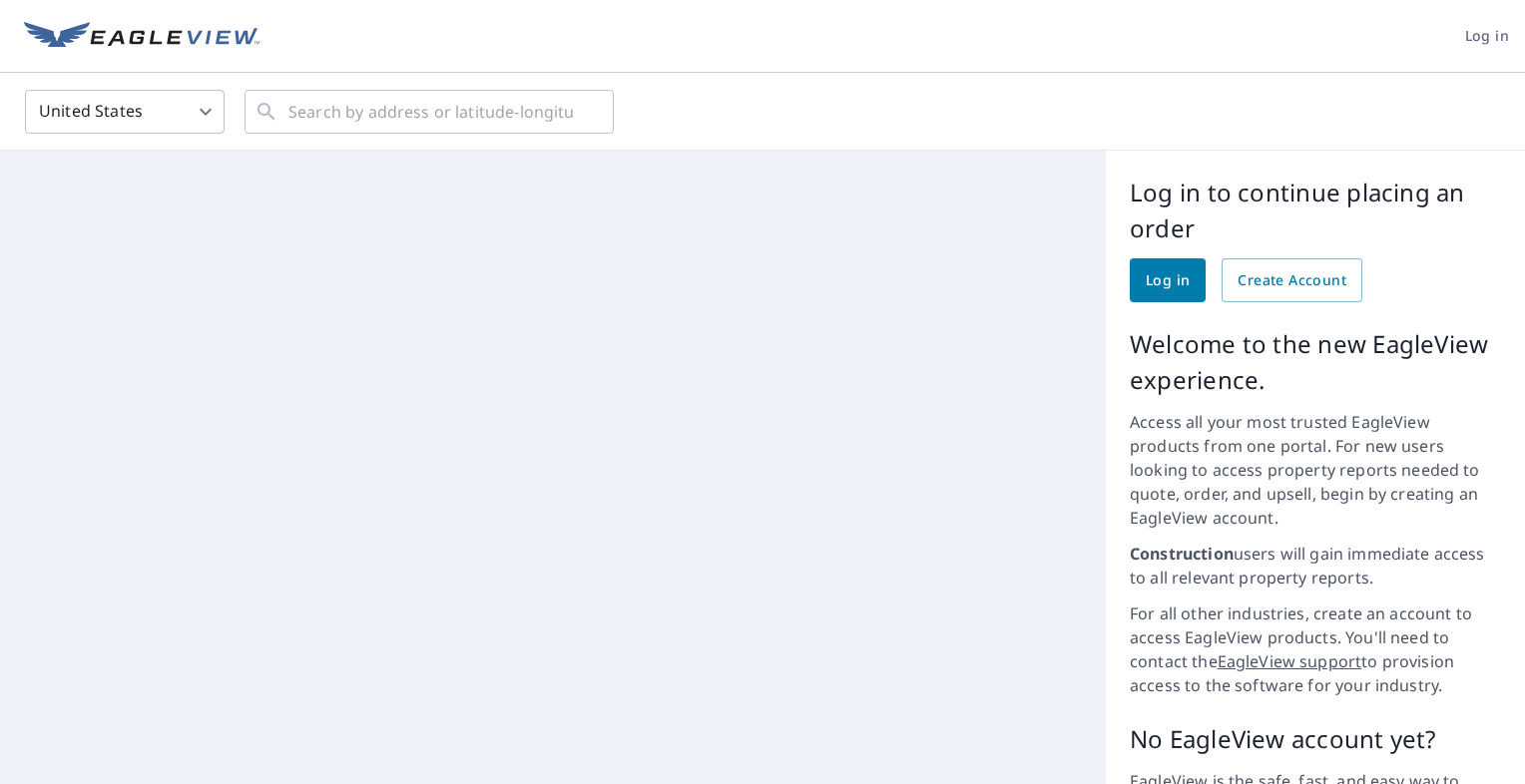 scroll, scrollTop: 0, scrollLeft: 0, axis: both 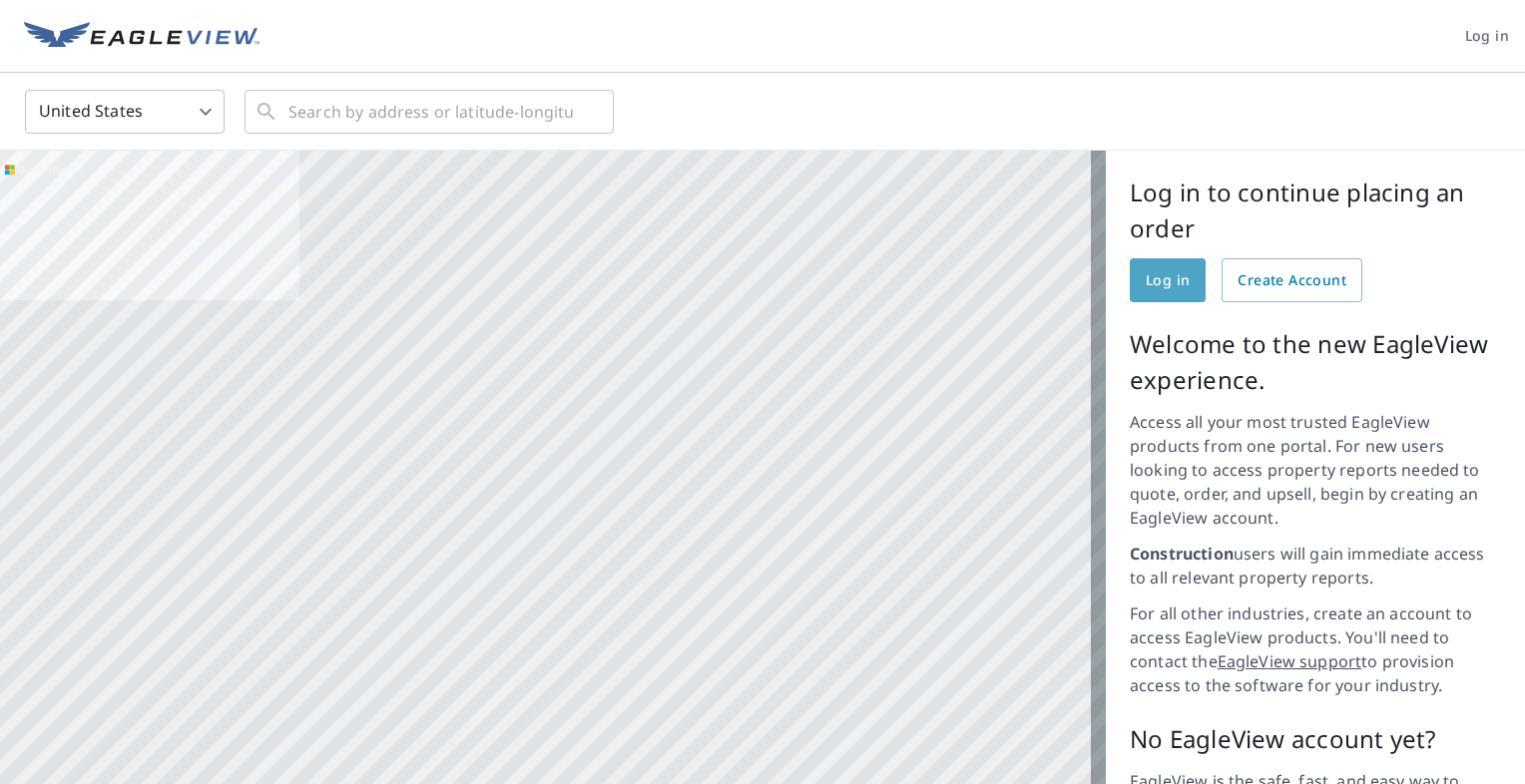 click on "Log in" at bounding box center [1168, 280] 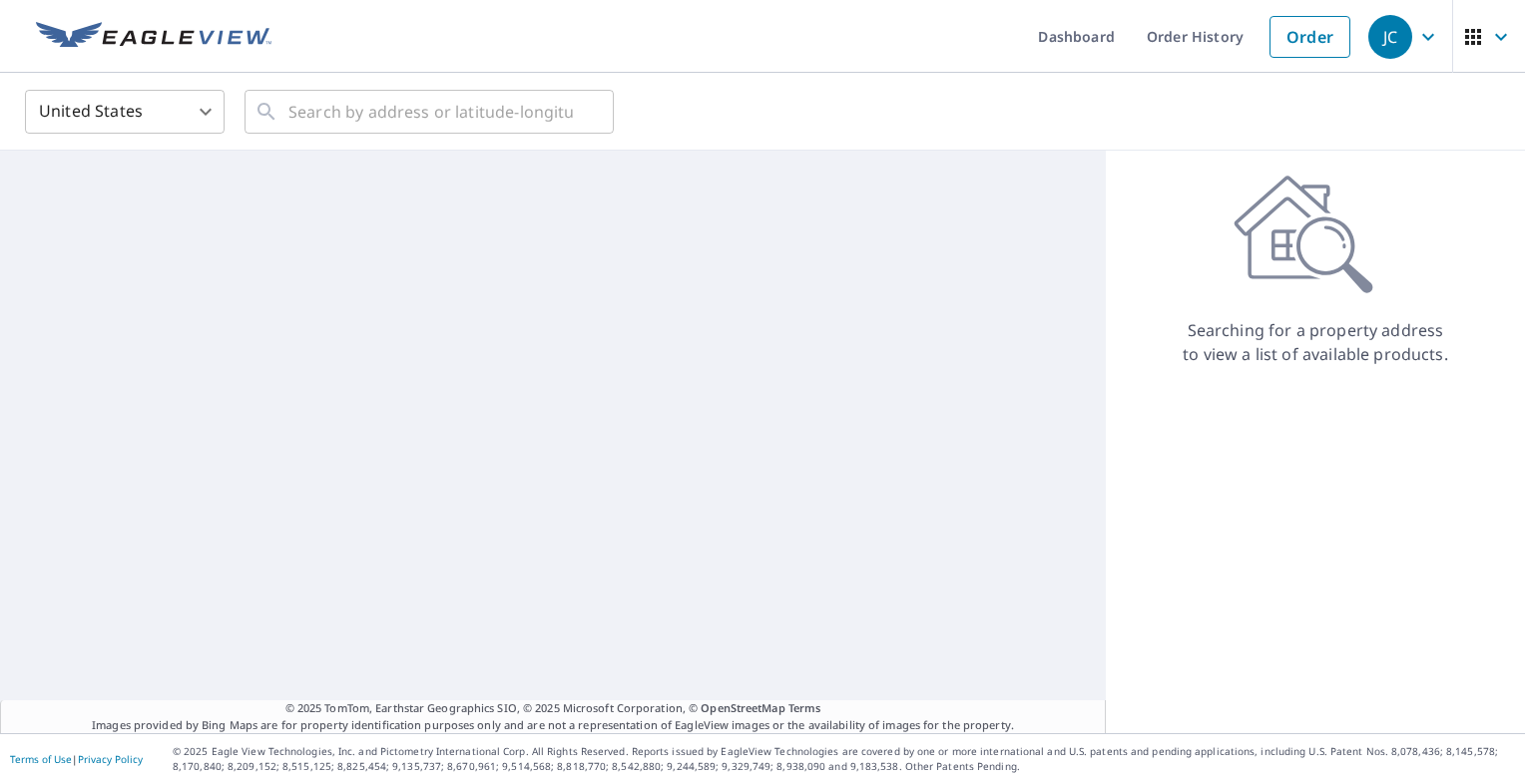 scroll, scrollTop: 0, scrollLeft: 0, axis: both 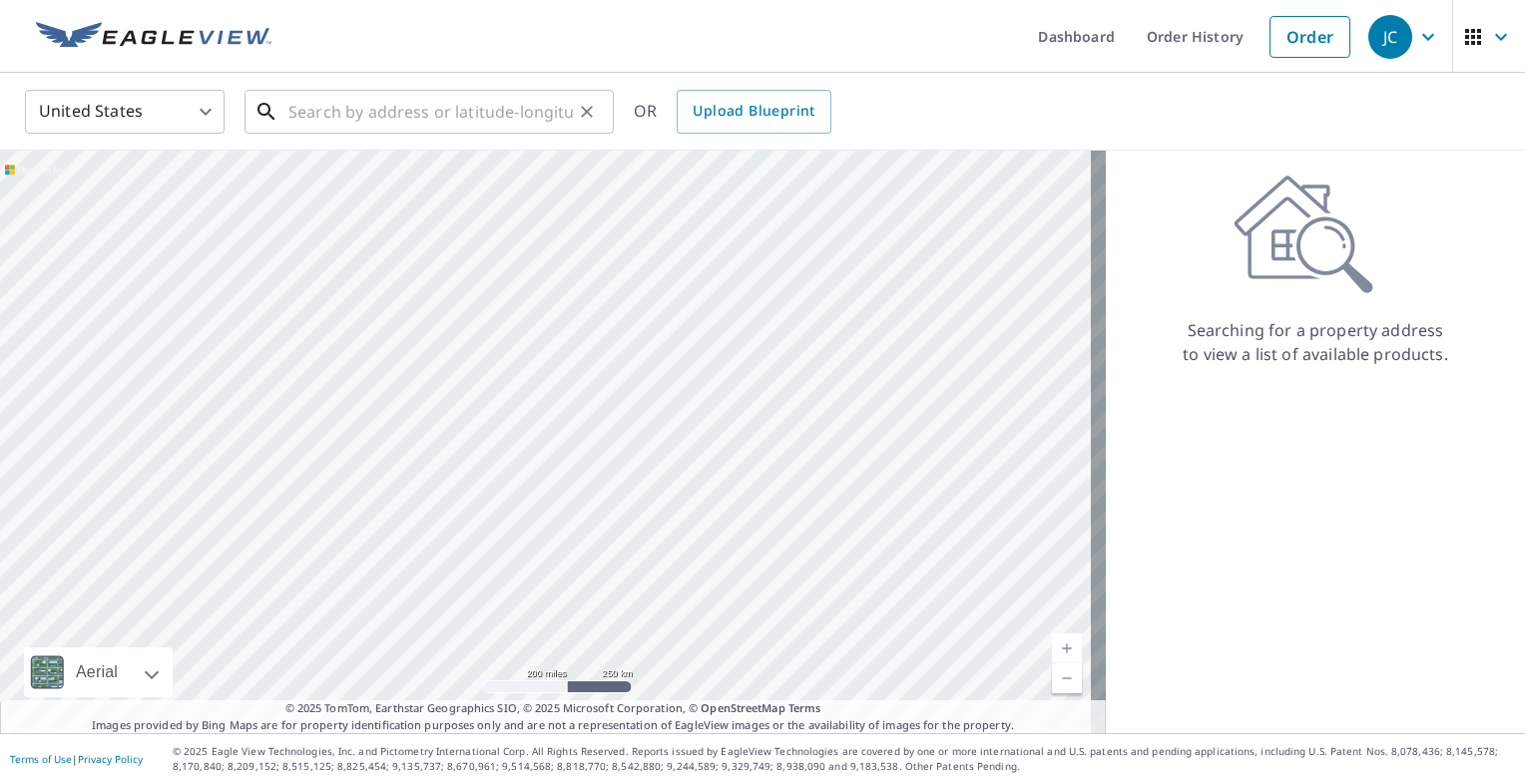 click at bounding box center (430, 112) 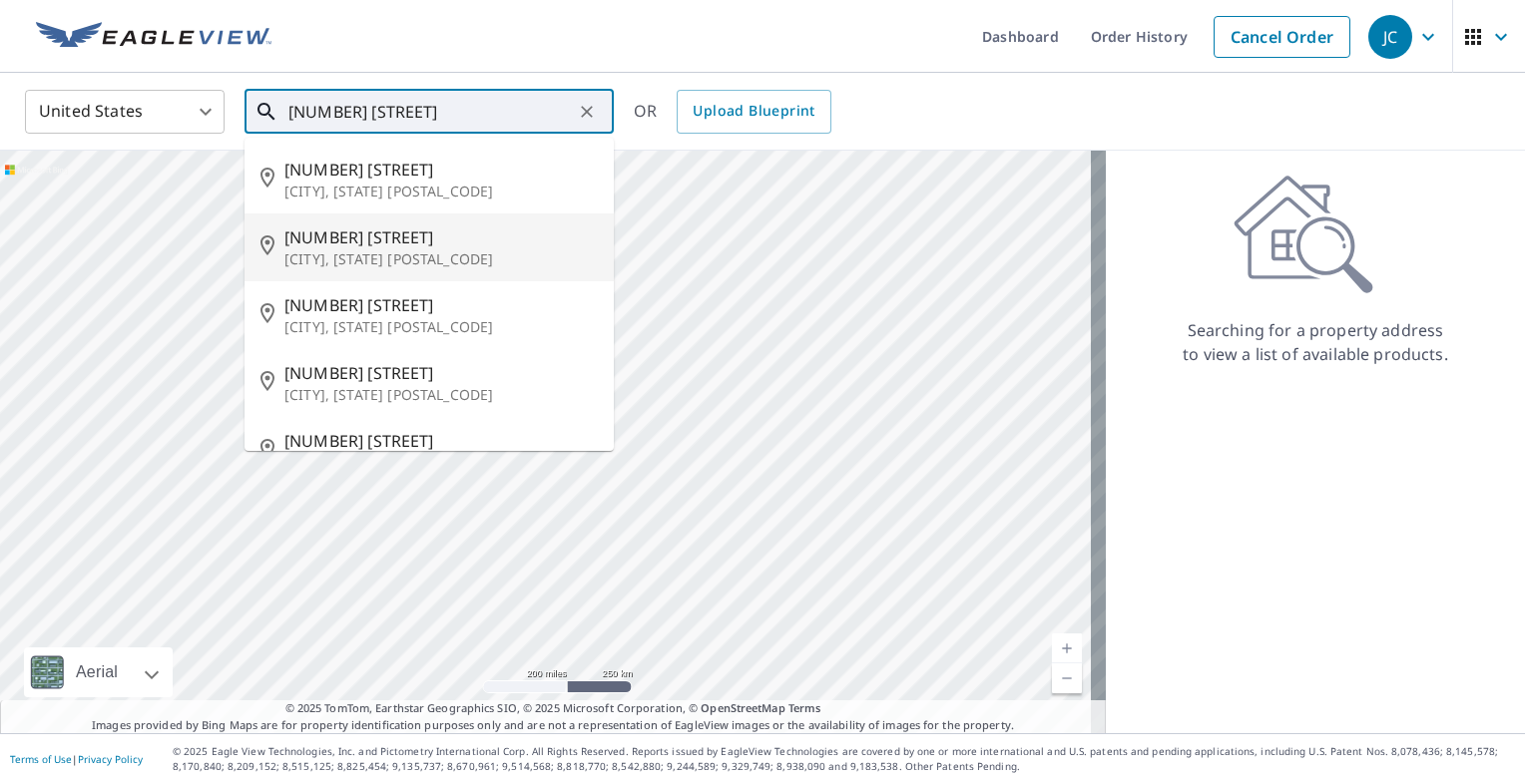 click on "[NUMBER] [STREET]" at bounding box center (441, 237) 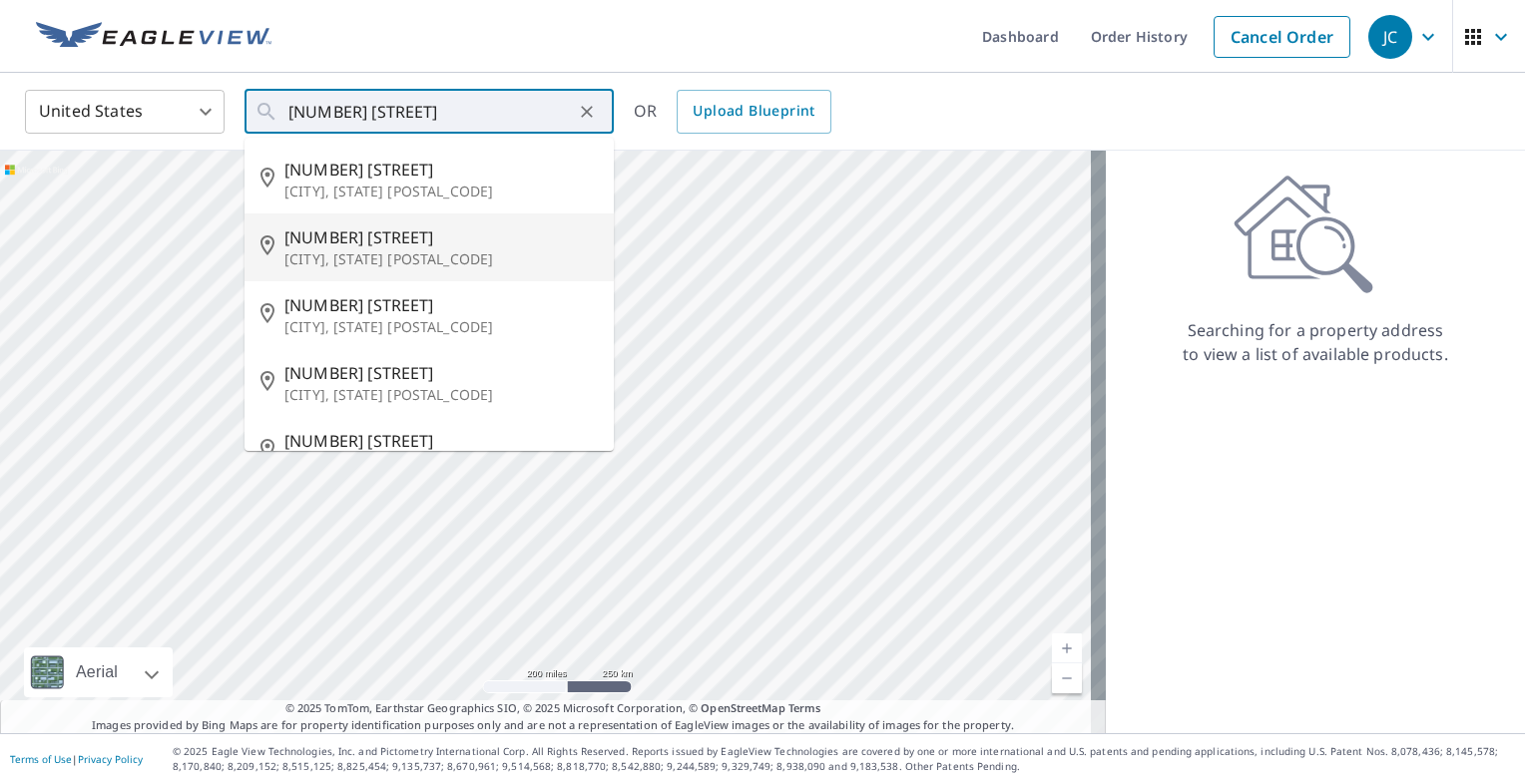 type on "65 [STREET_NAME] [STREET_TYPE] [CITY], [STATE] [POSTAL_CODE]" 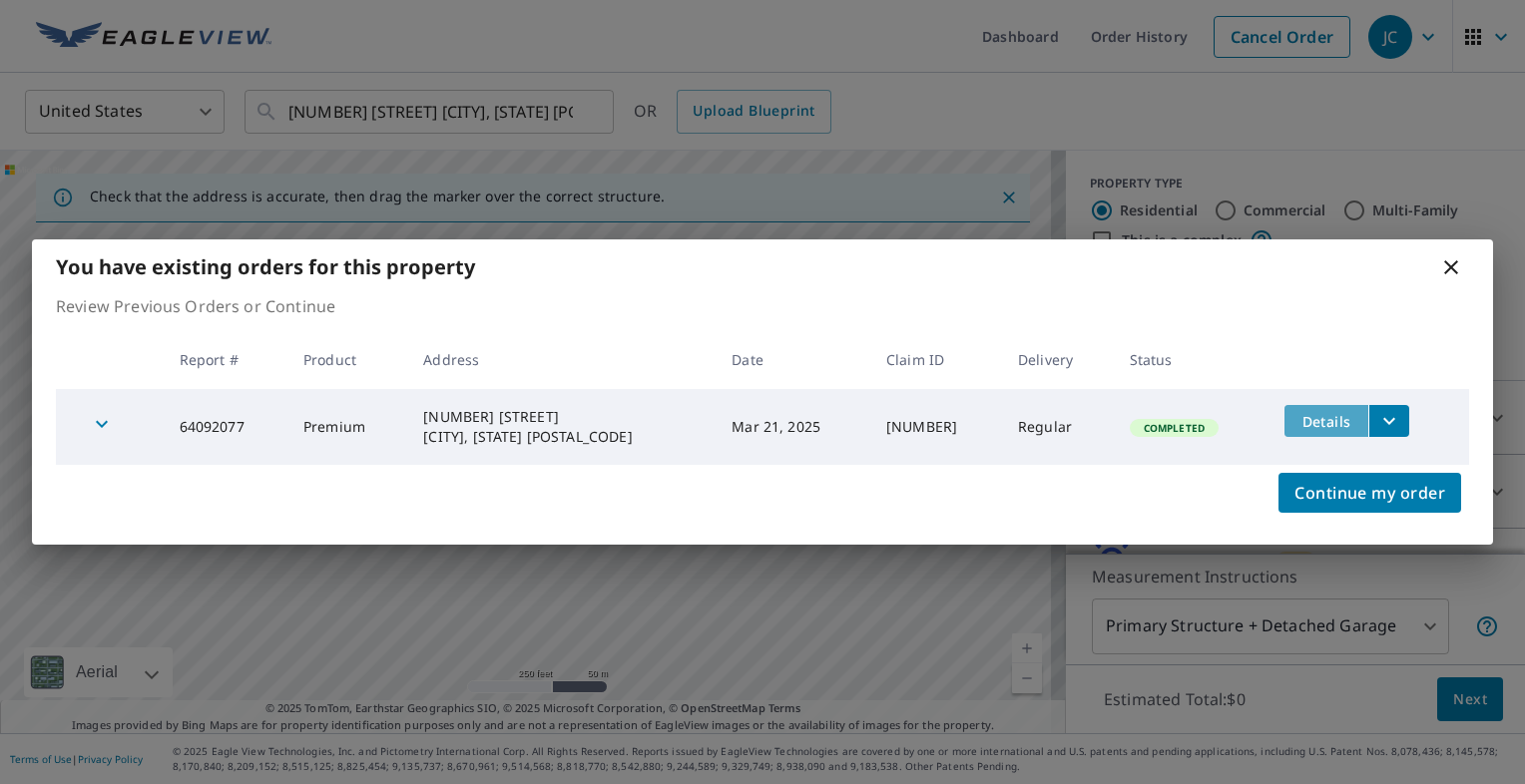 click on "Details" at bounding box center (1326, 421) 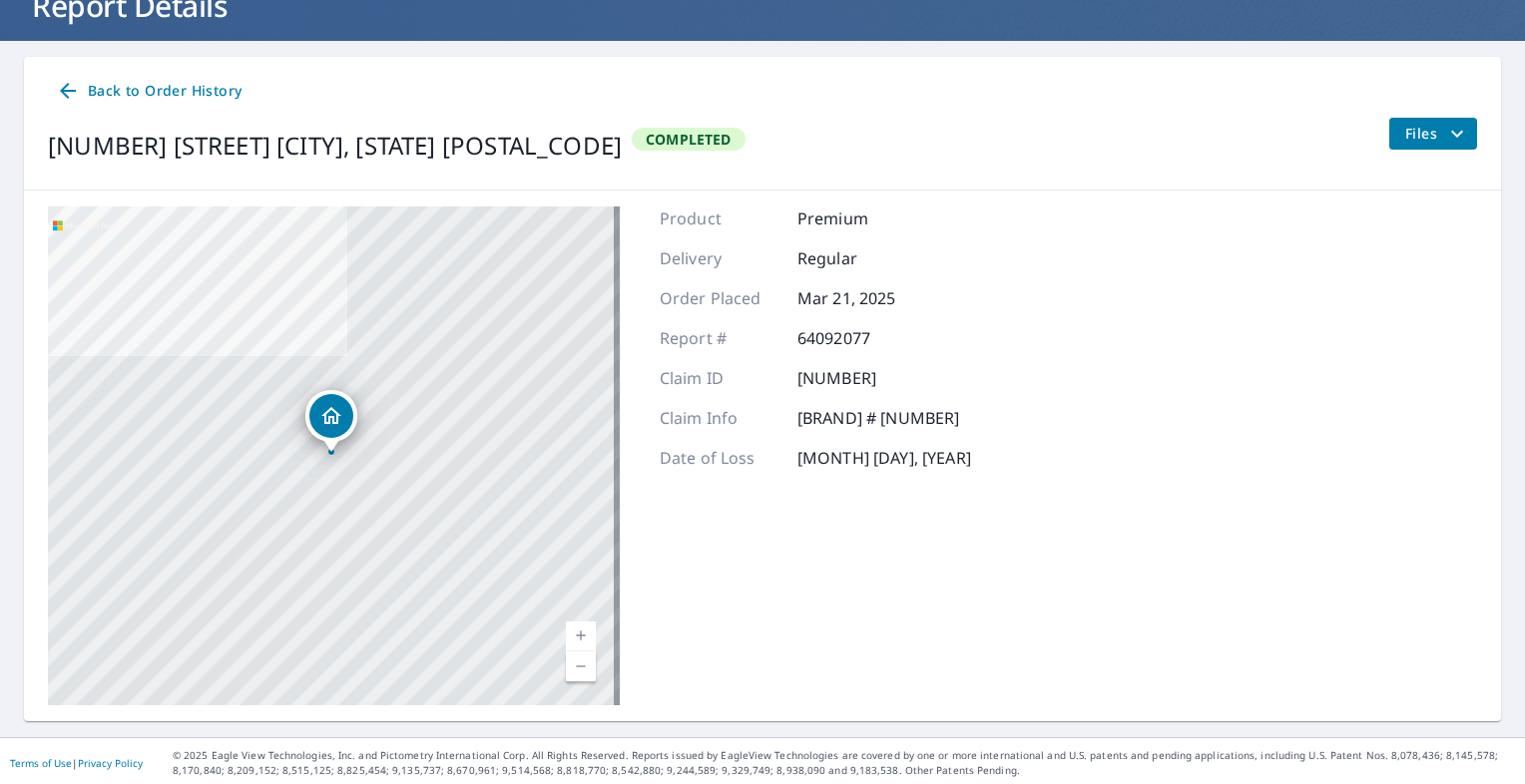 scroll, scrollTop: 147, scrollLeft: 0, axis: vertical 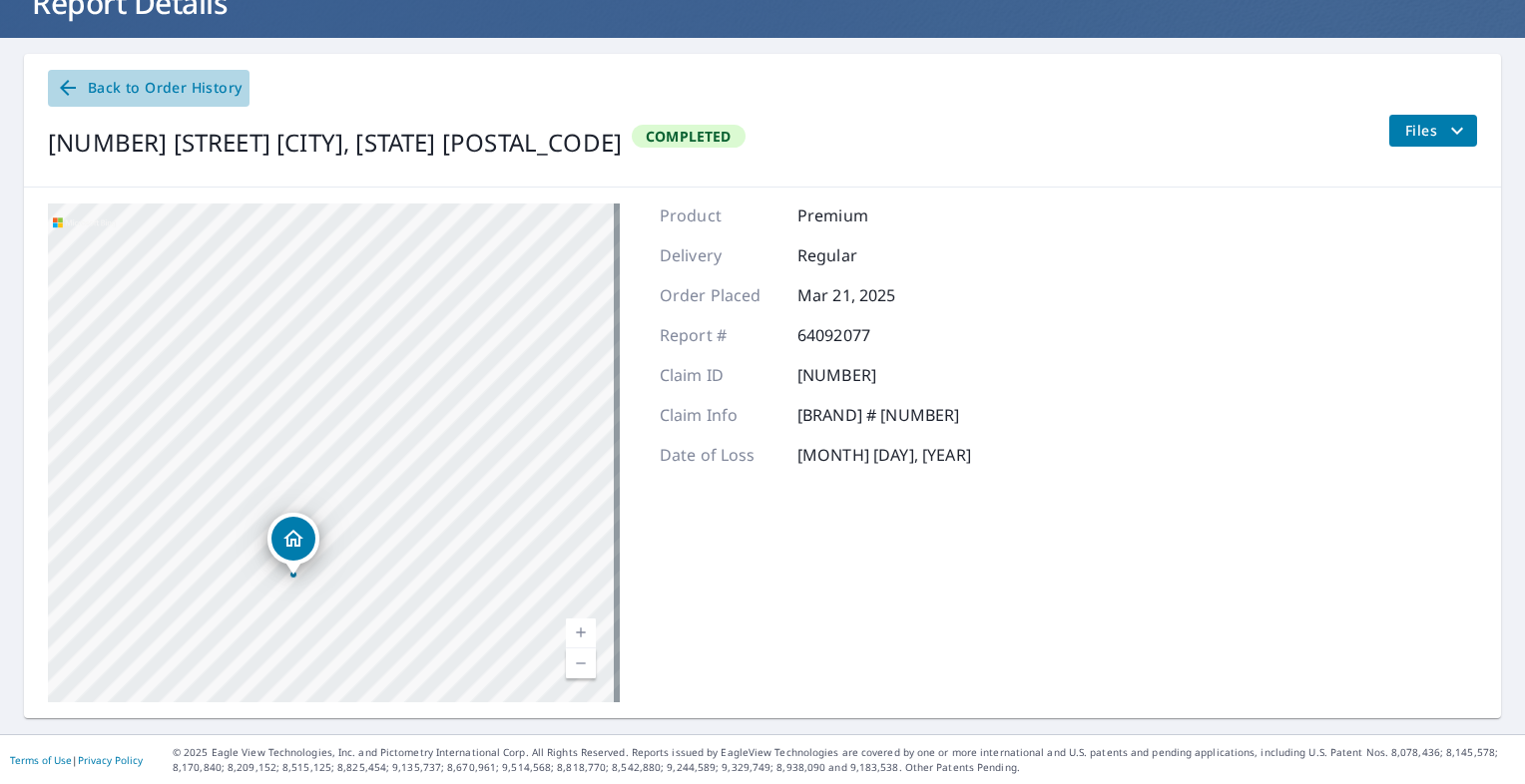 click 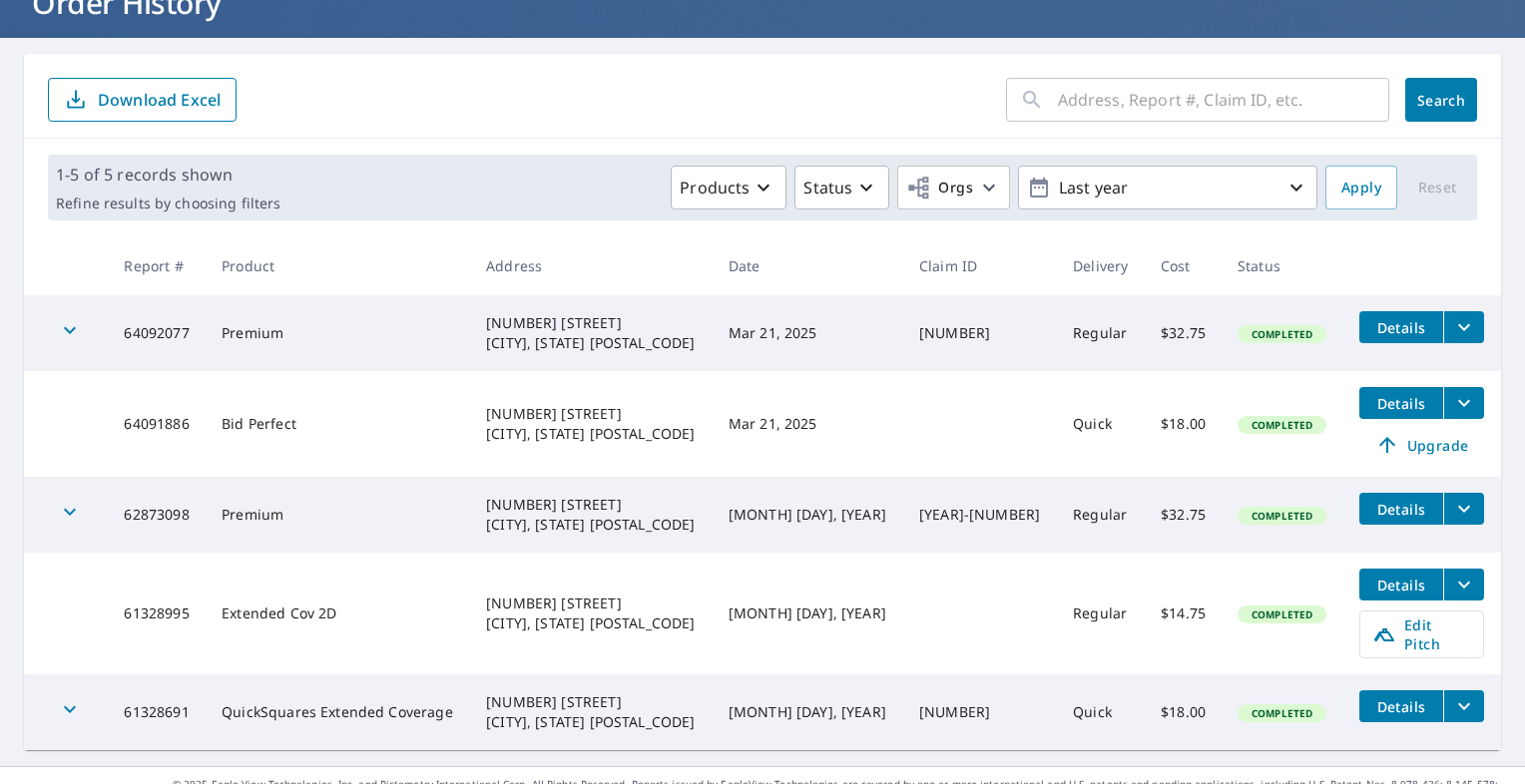 click 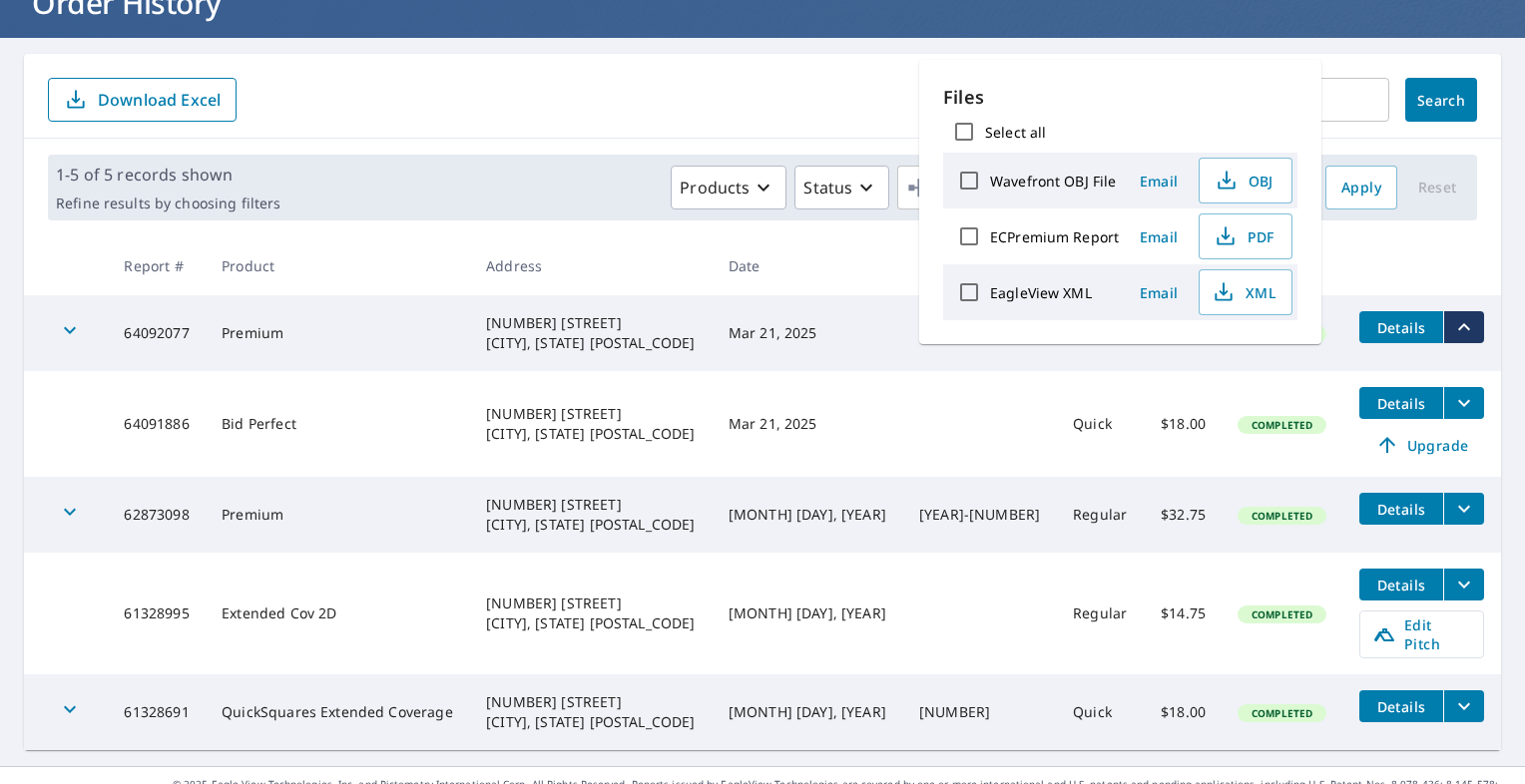 click on "​ Search Download Excel" at bounding box center (762, 96) 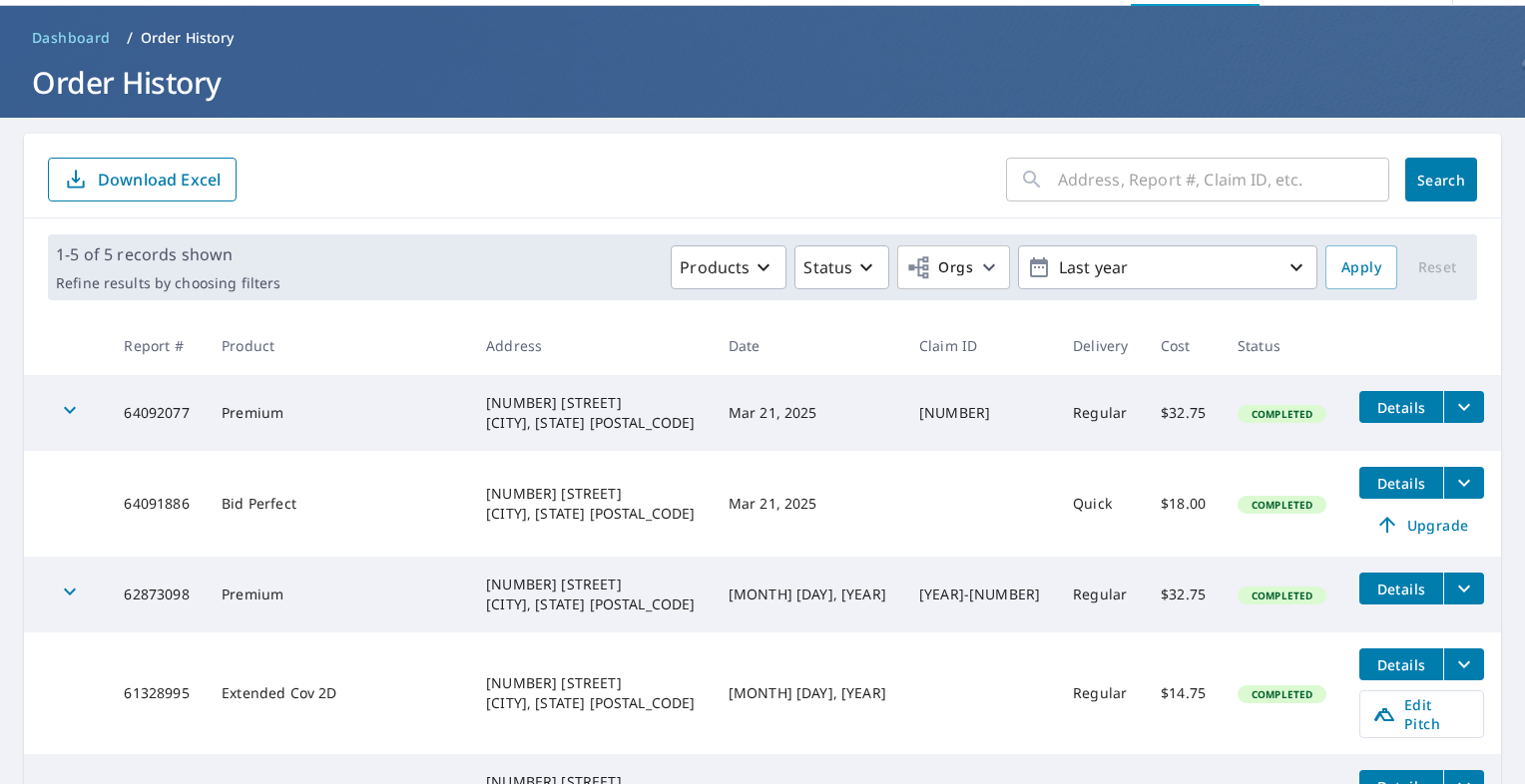 scroll, scrollTop: 0, scrollLeft: 0, axis: both 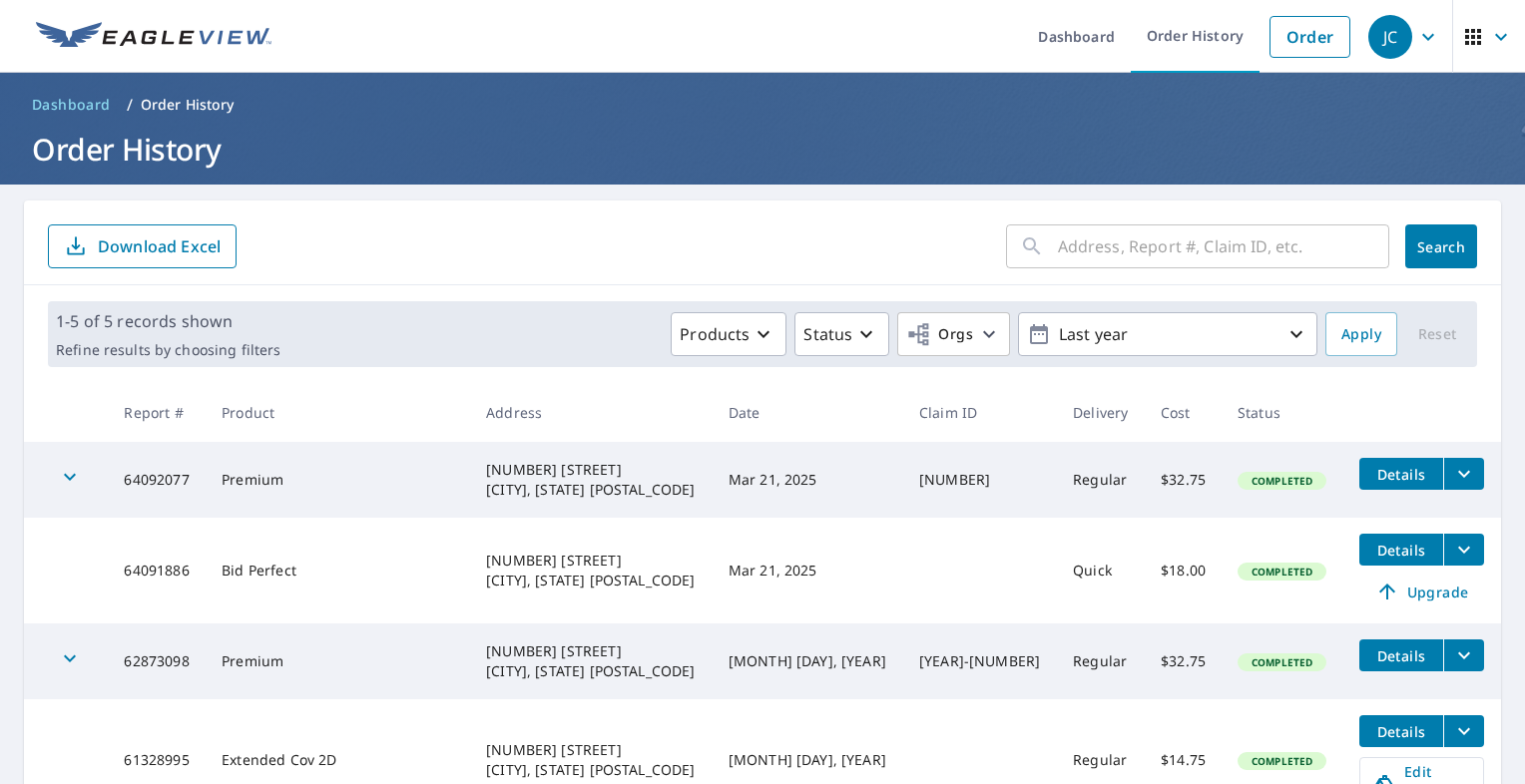 click 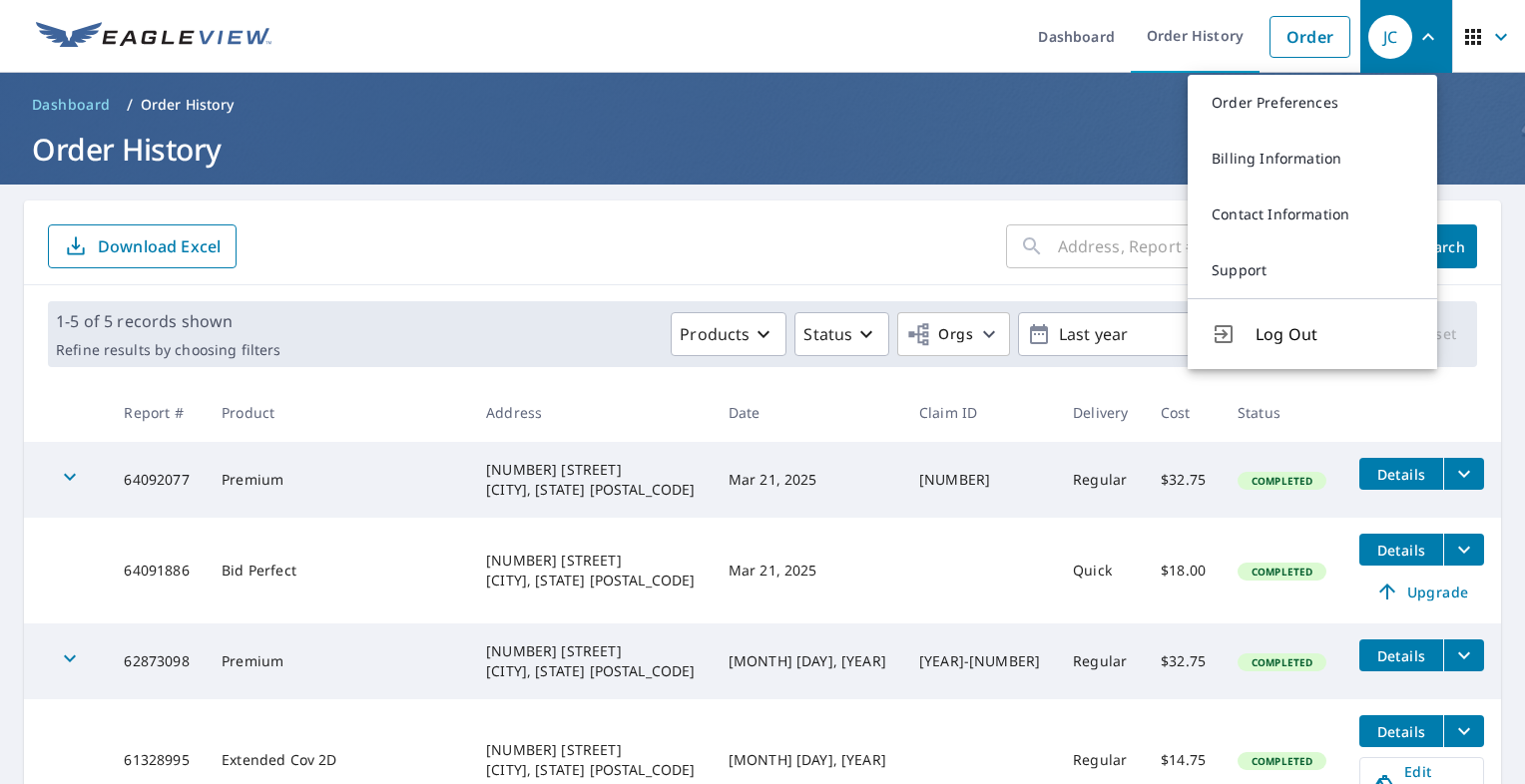 click on "Dashboard Order History Order" at bounding box center [821, 36] 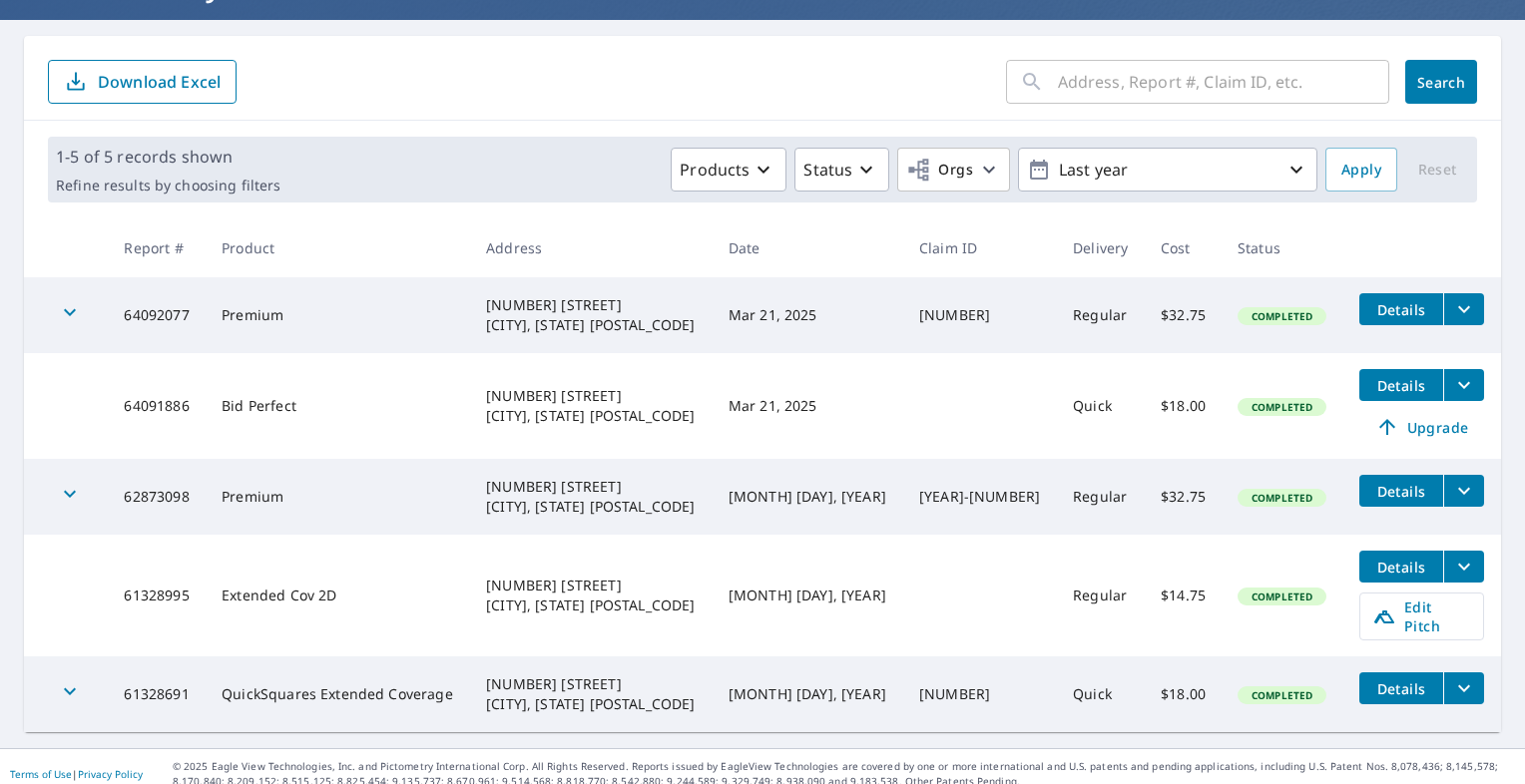 scroll, scrollTop: 108, scrollLeft: 0, axis: vertical 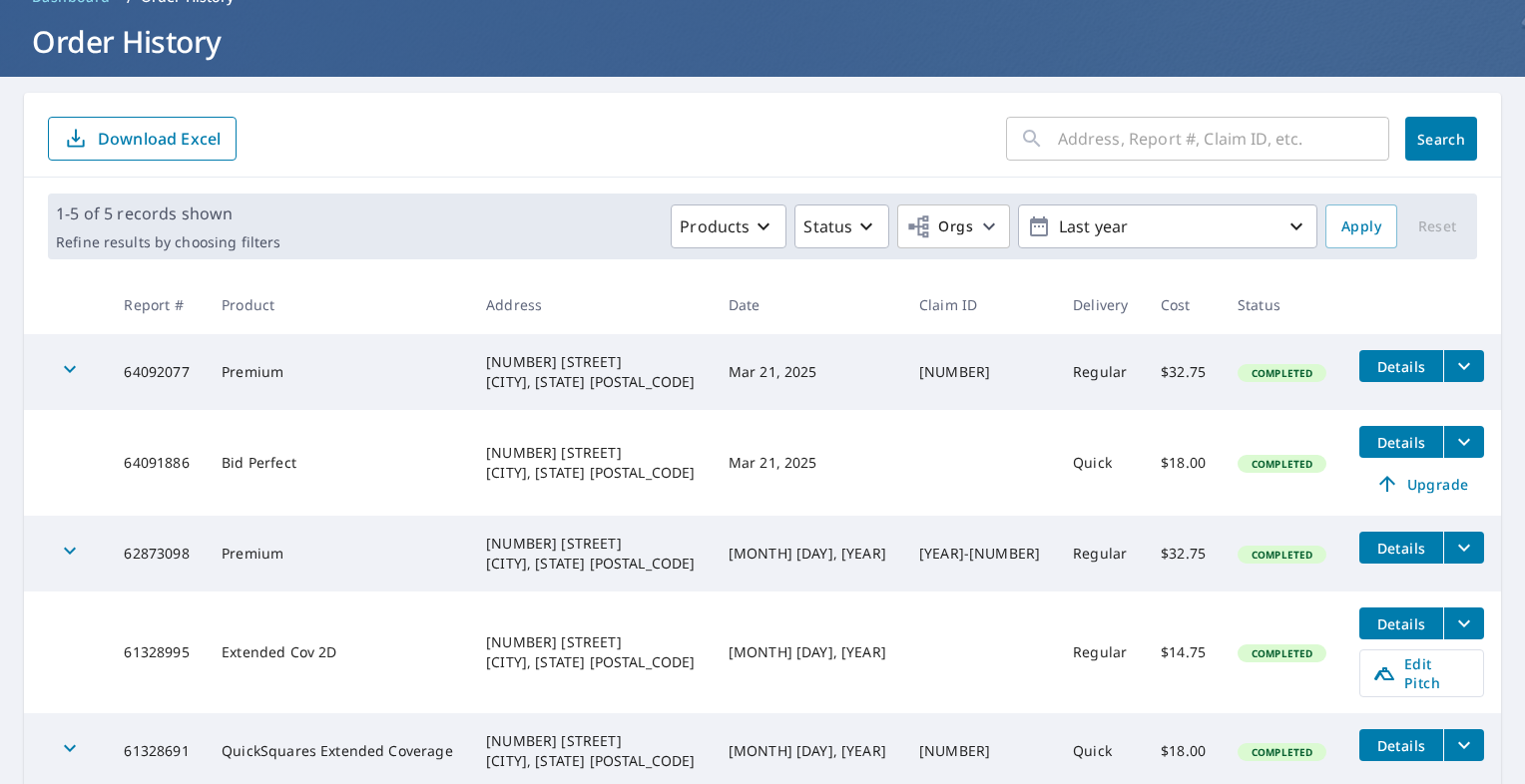 click at bounding box center [1224, 139] 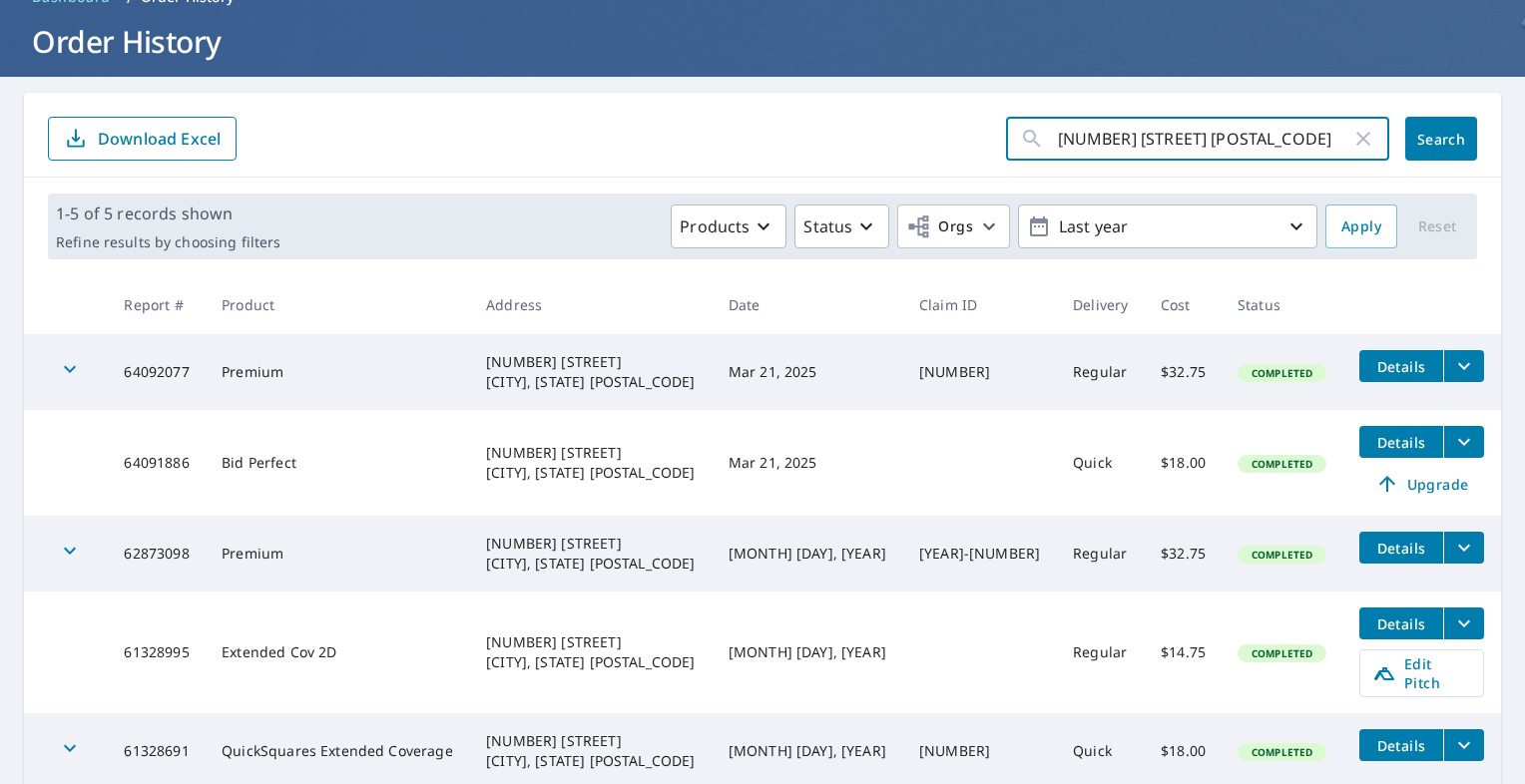 type on "65 Coventry lane 19047" 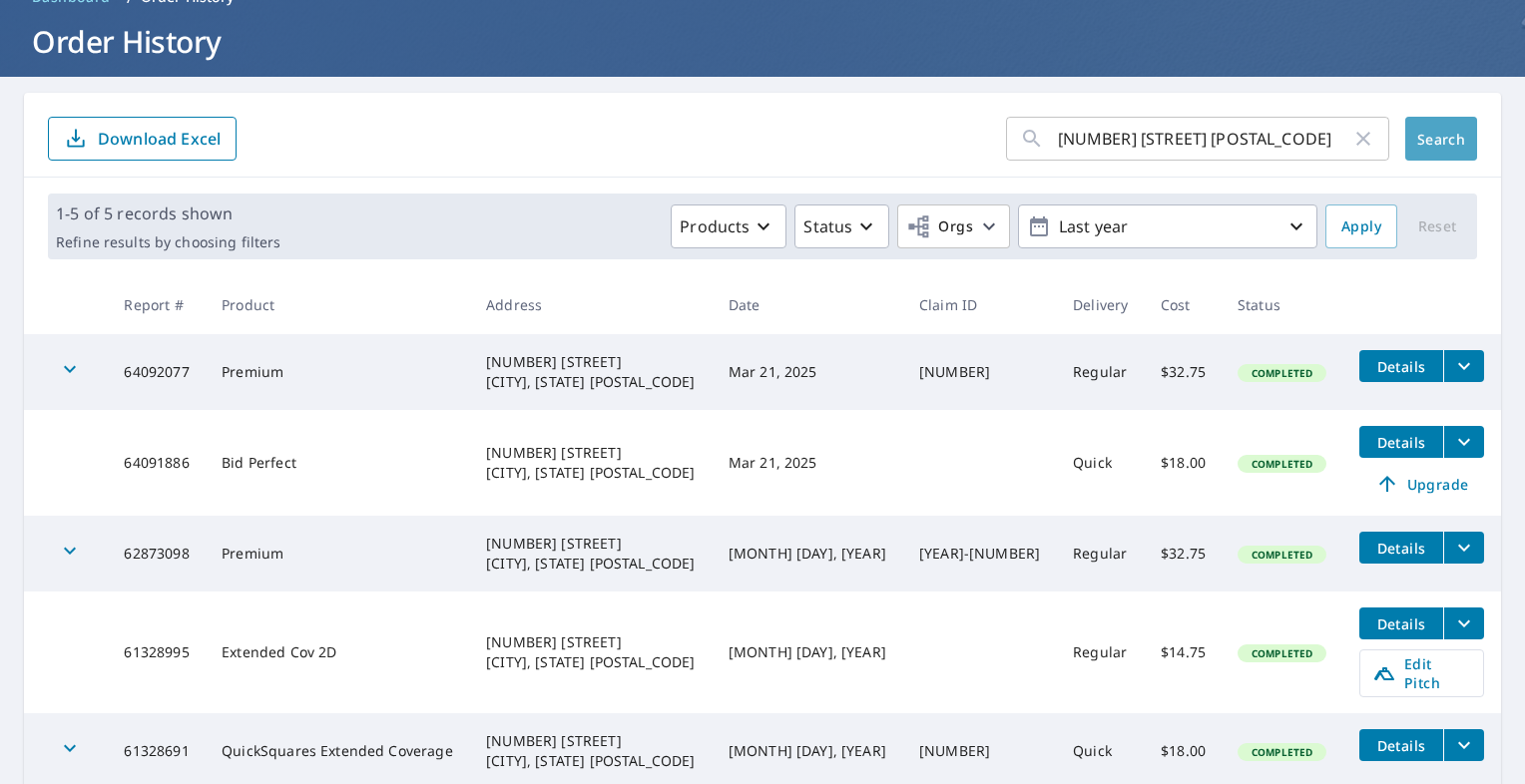 click on "Search" at bounding box center (1441, 139) 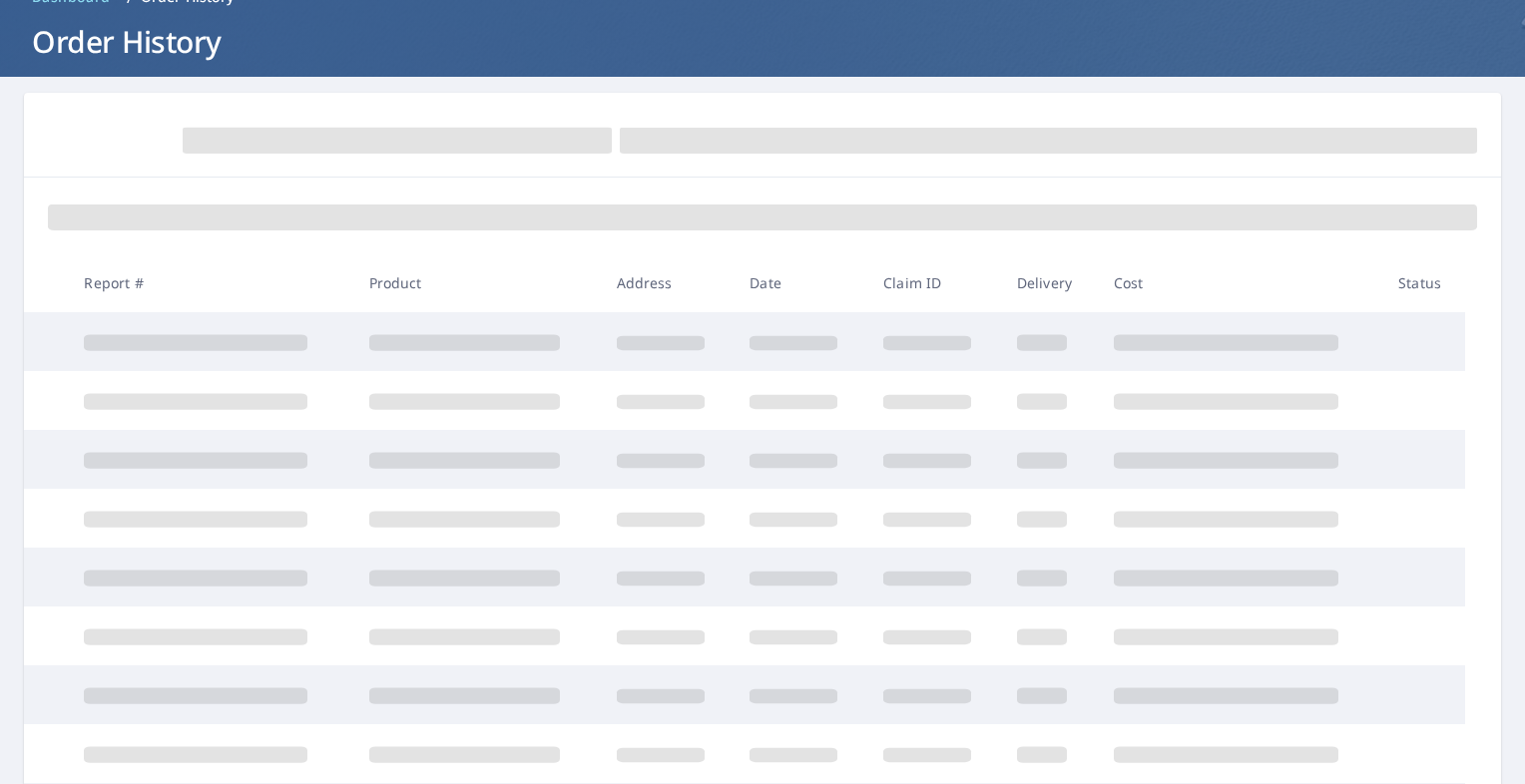 scroll, scrollTop: 0, scrollLeft: 0, axis: both 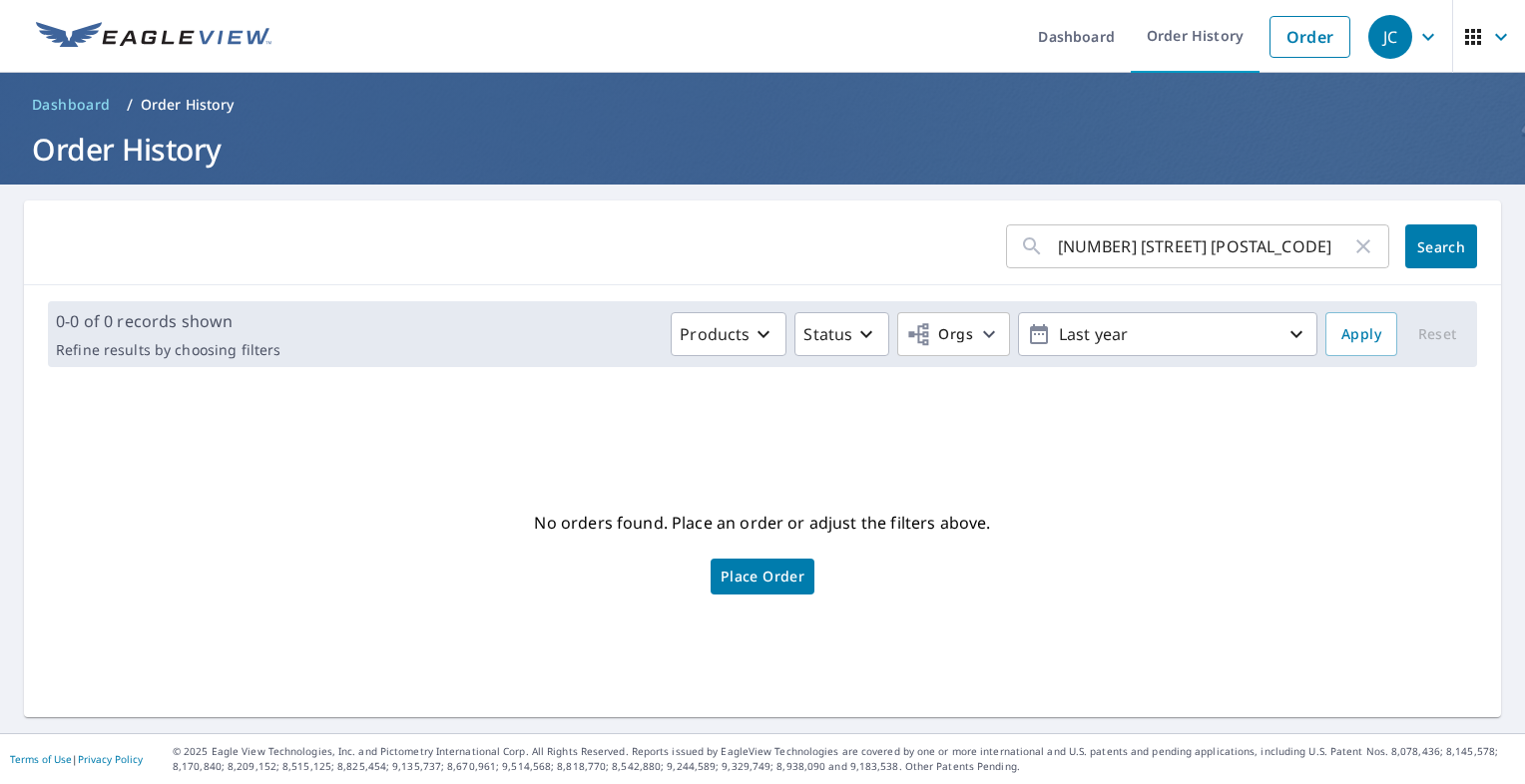 click on "Place Order" at bounding box center [762, 577] 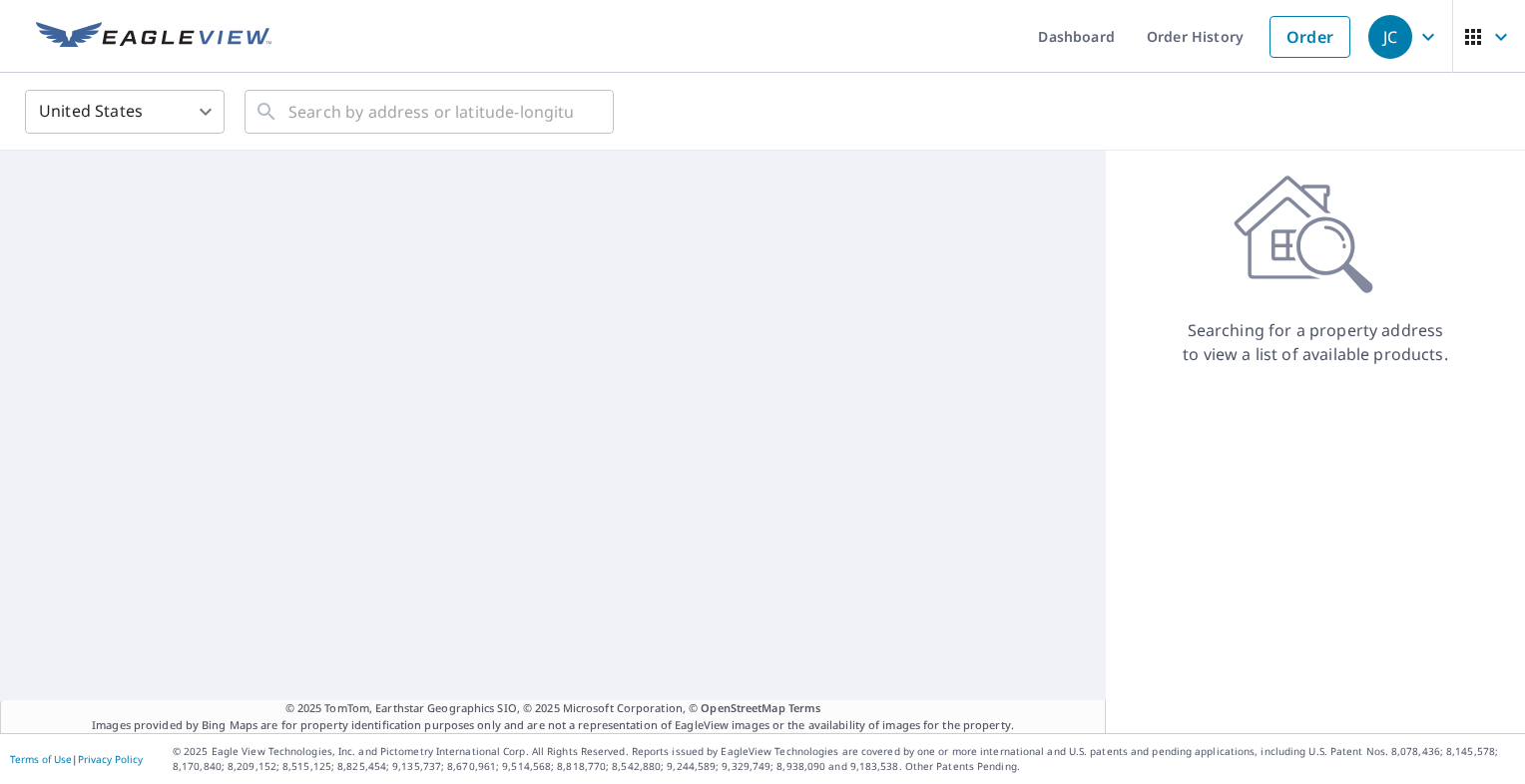 scroll, scrollTop: 0, scrollLeft: 0, axis: both 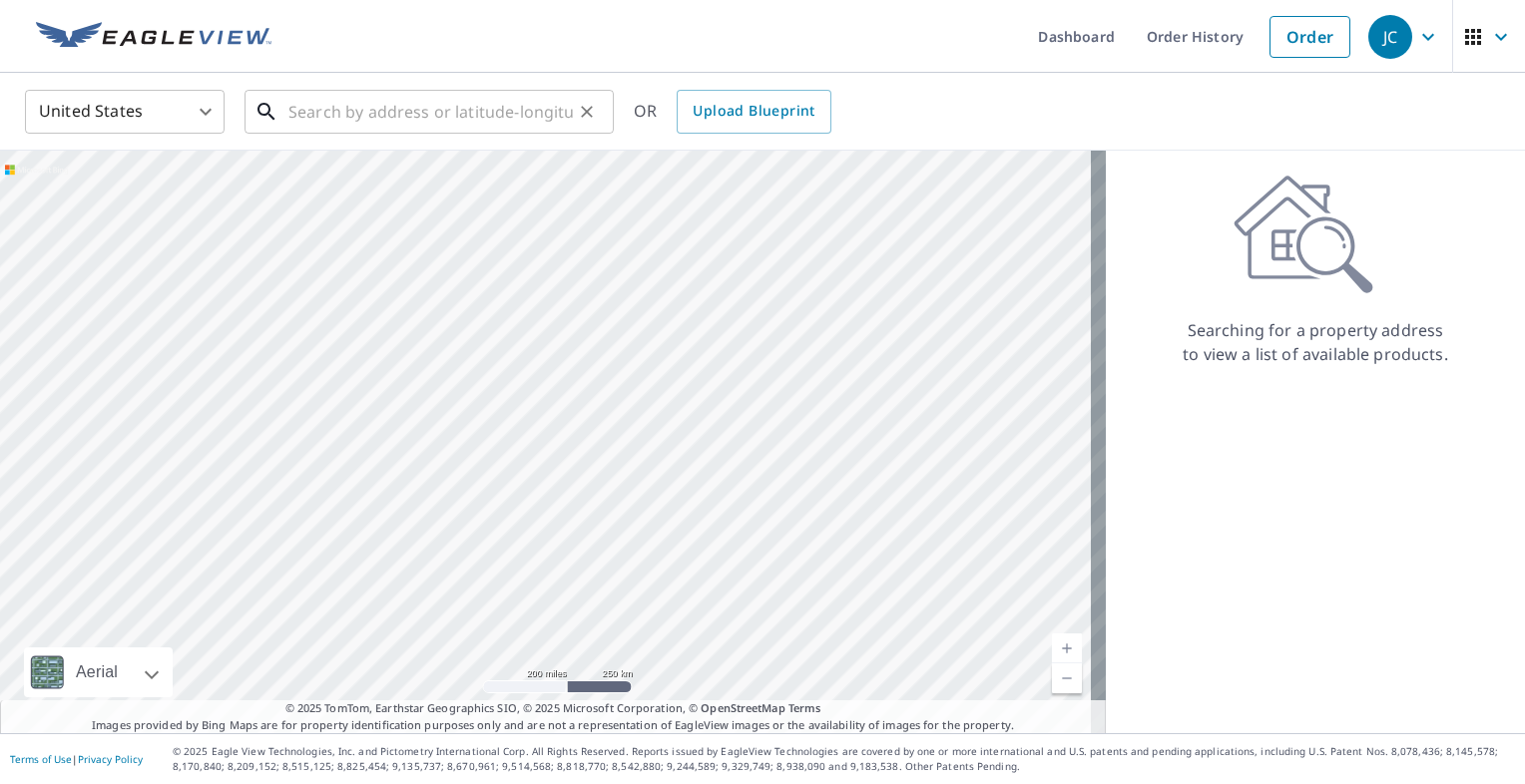 click at bounding box center [430, 112] 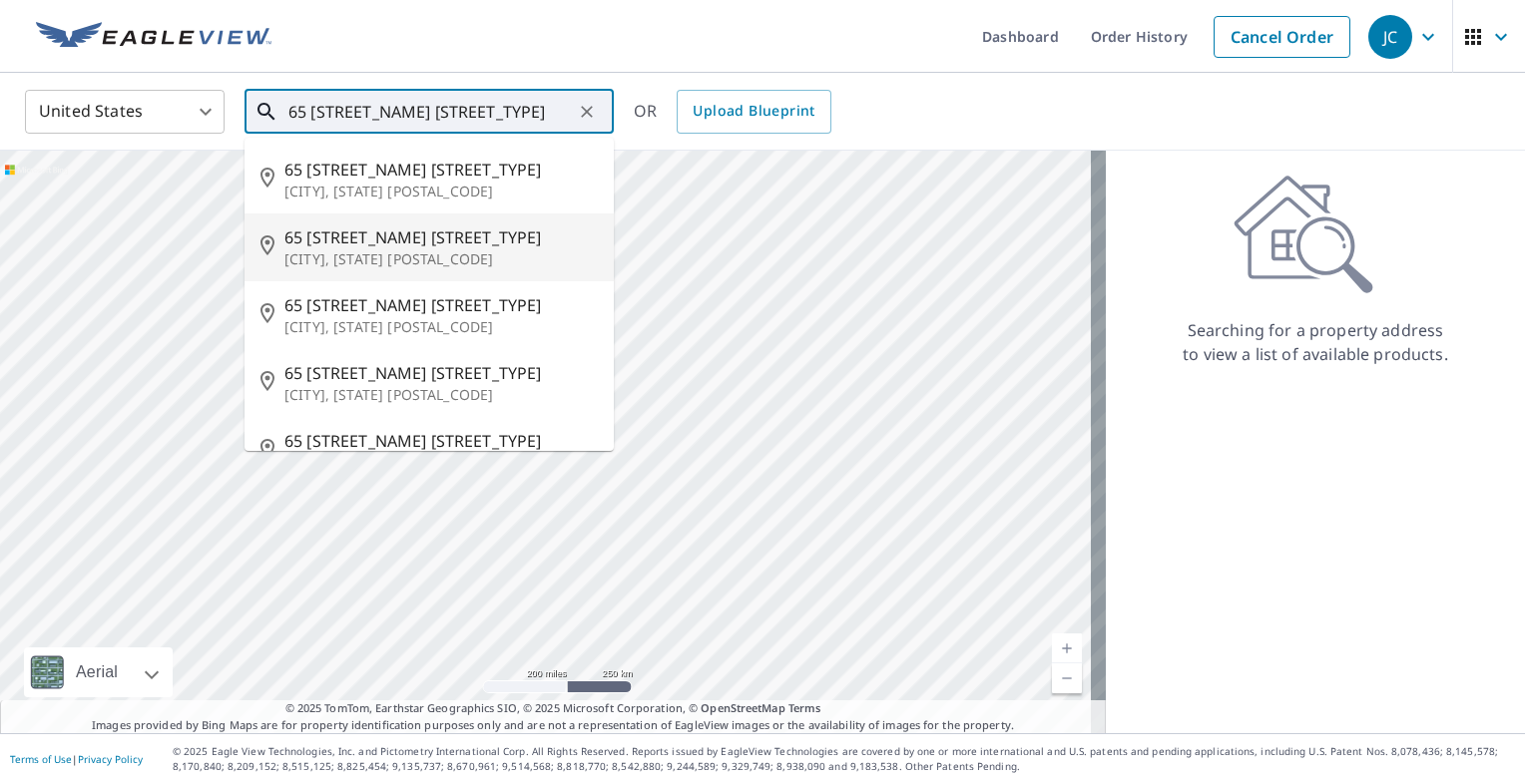 click on "[CITY], [STATE] [POSTAL_CODE]" at bounding box center [441, 259] 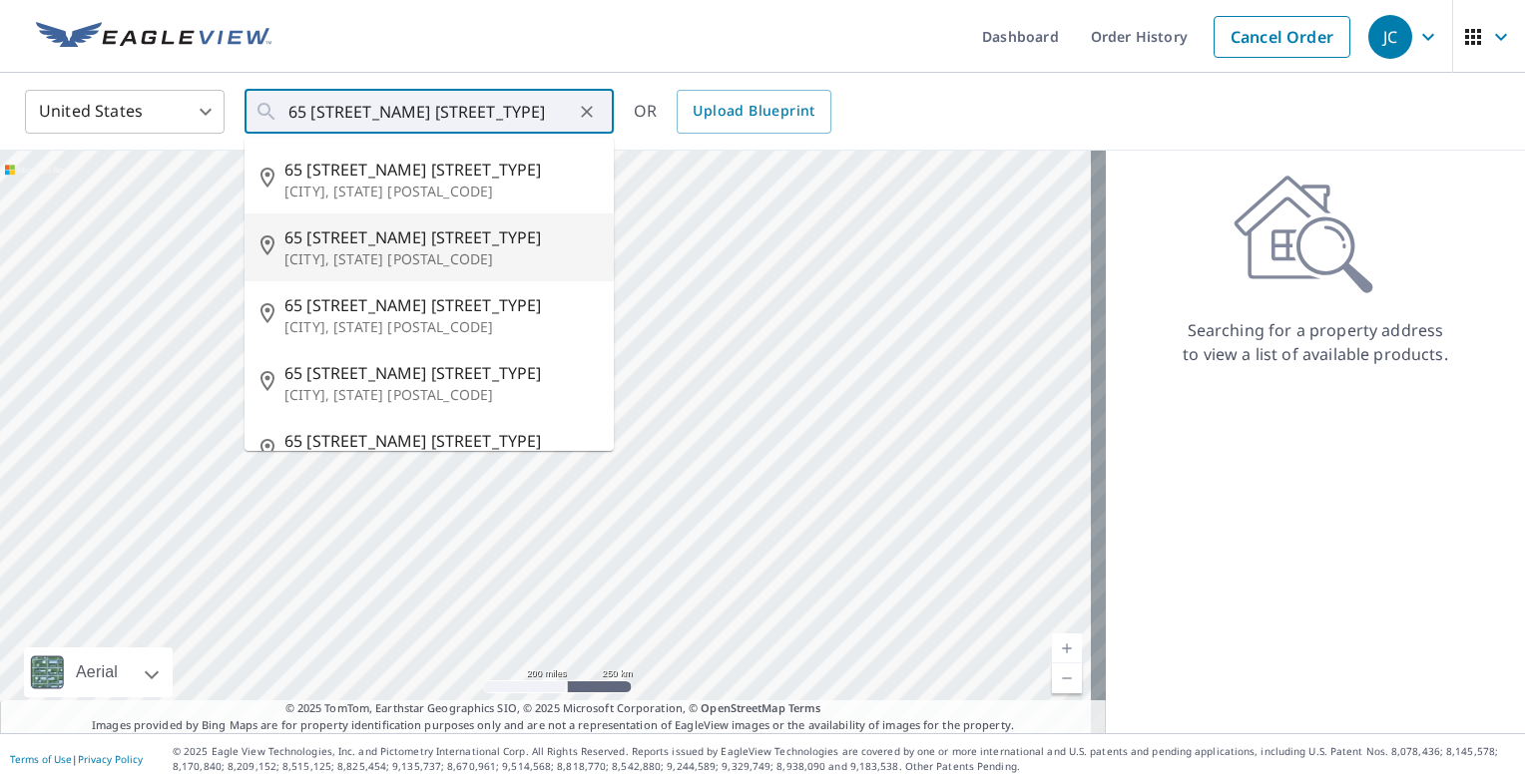 type on "65 [STREET_NAME] [STREET_TYPE] [CITY], [STATE] [POSTAL_CODE]" 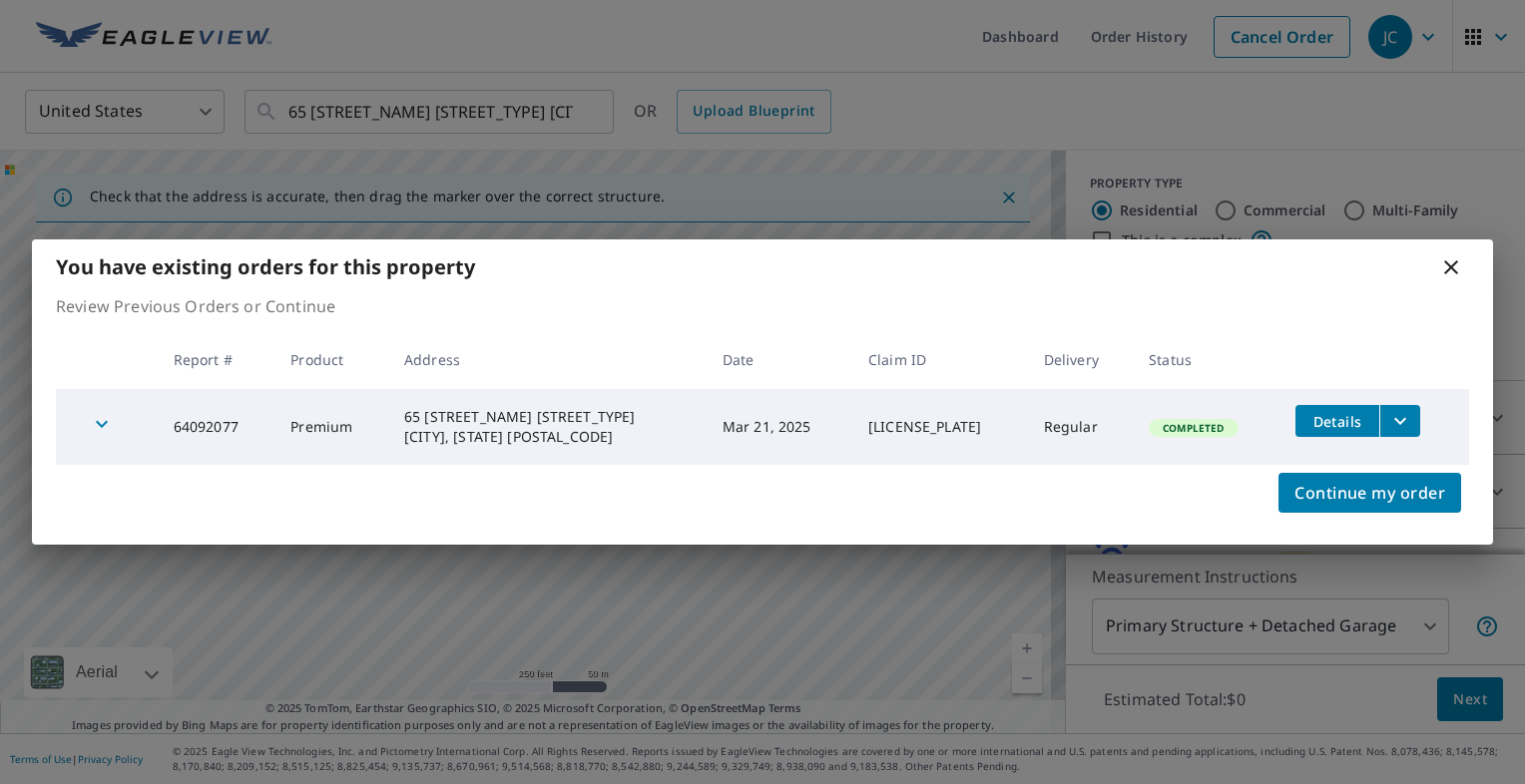 click 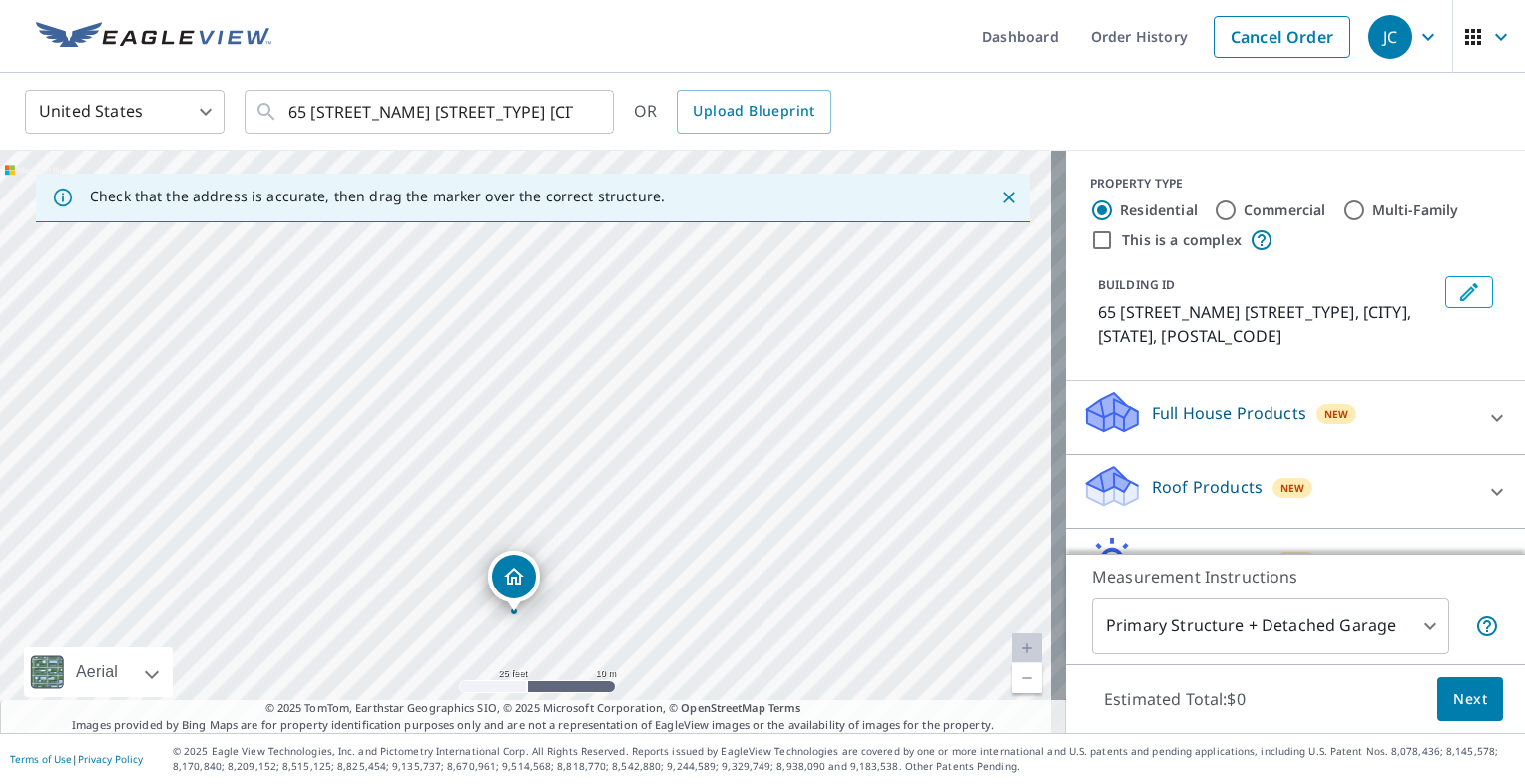 click on "65 [STREET_NAME] [STREET_TYPE] [CITY], [STATE] [POSTAL_CODE]" at bounding box center (533, 442) 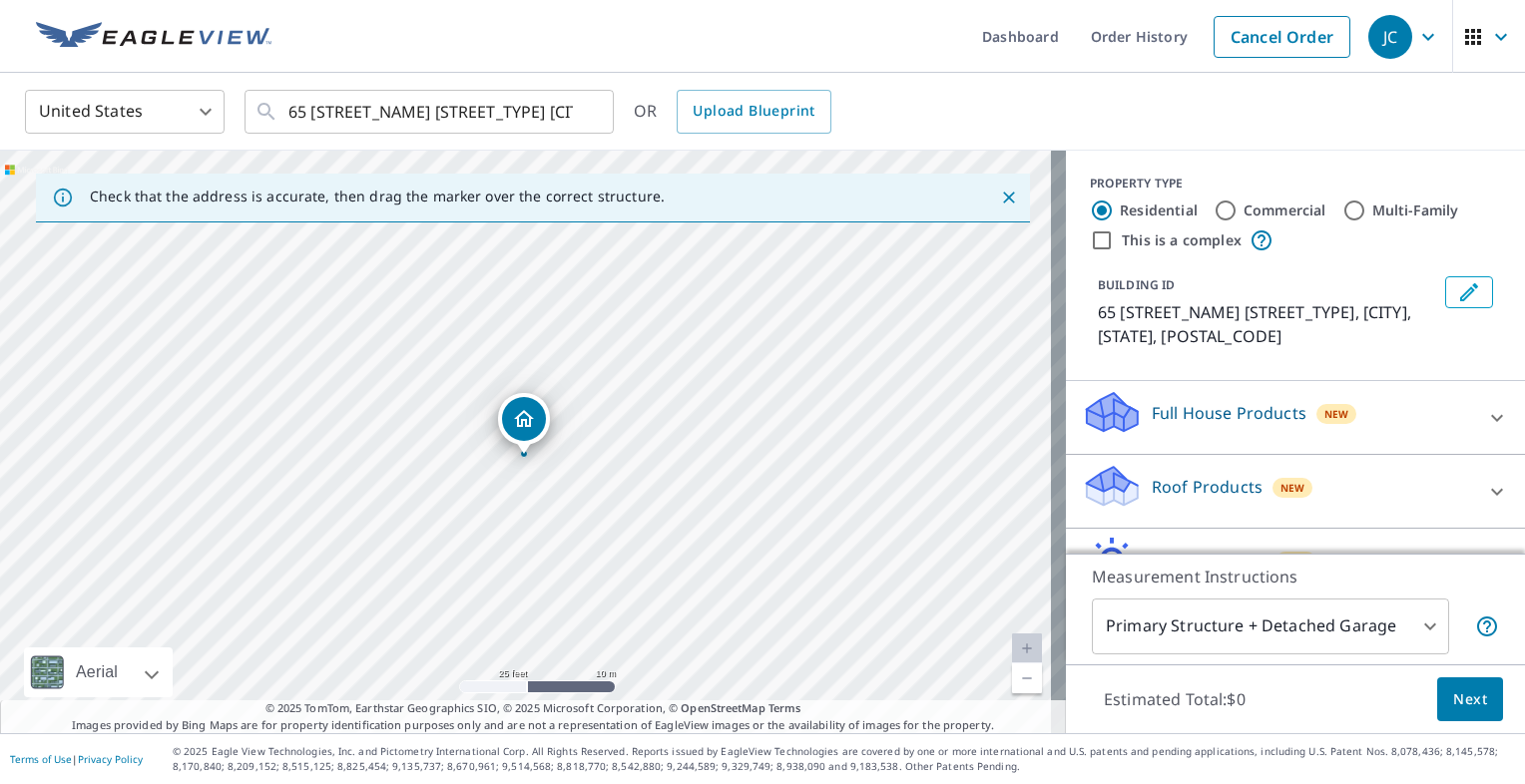drag, startPoint x: 526, startPoint y: 436, endPoint x: 524, endPoint y: 452, distance: 16.124515 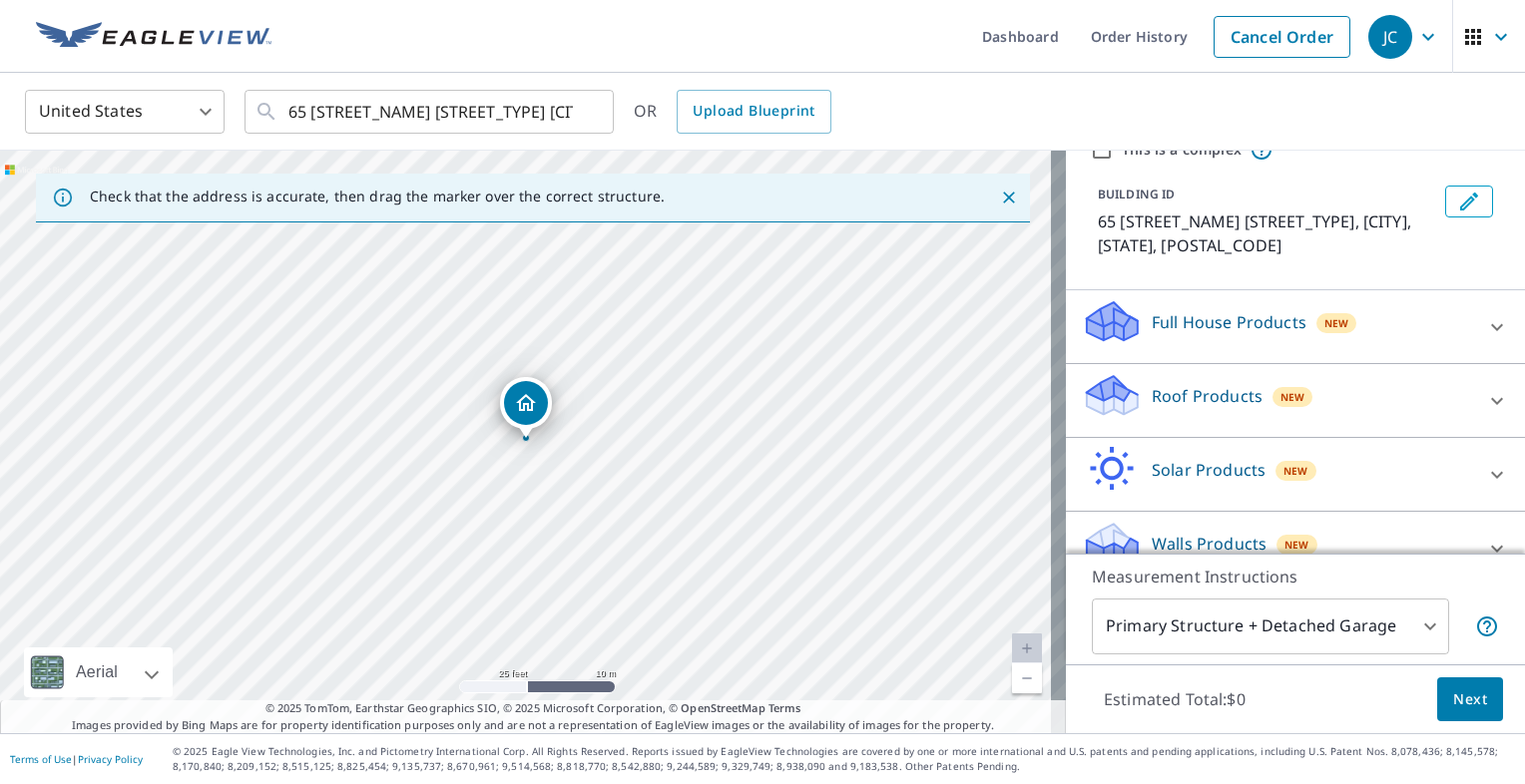 scroll, scrollTop: 92, scrollLeft: 0, axis: vertical 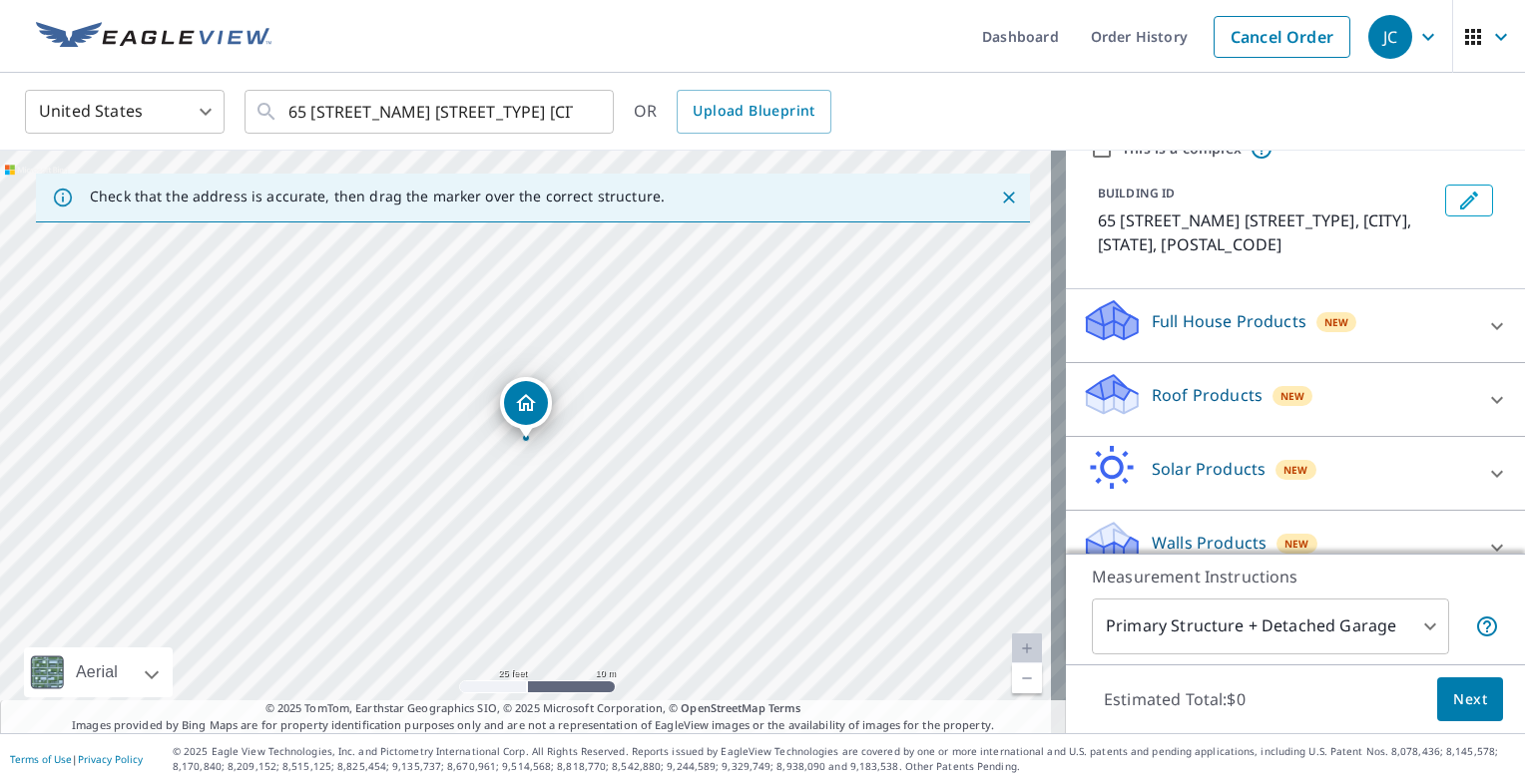click 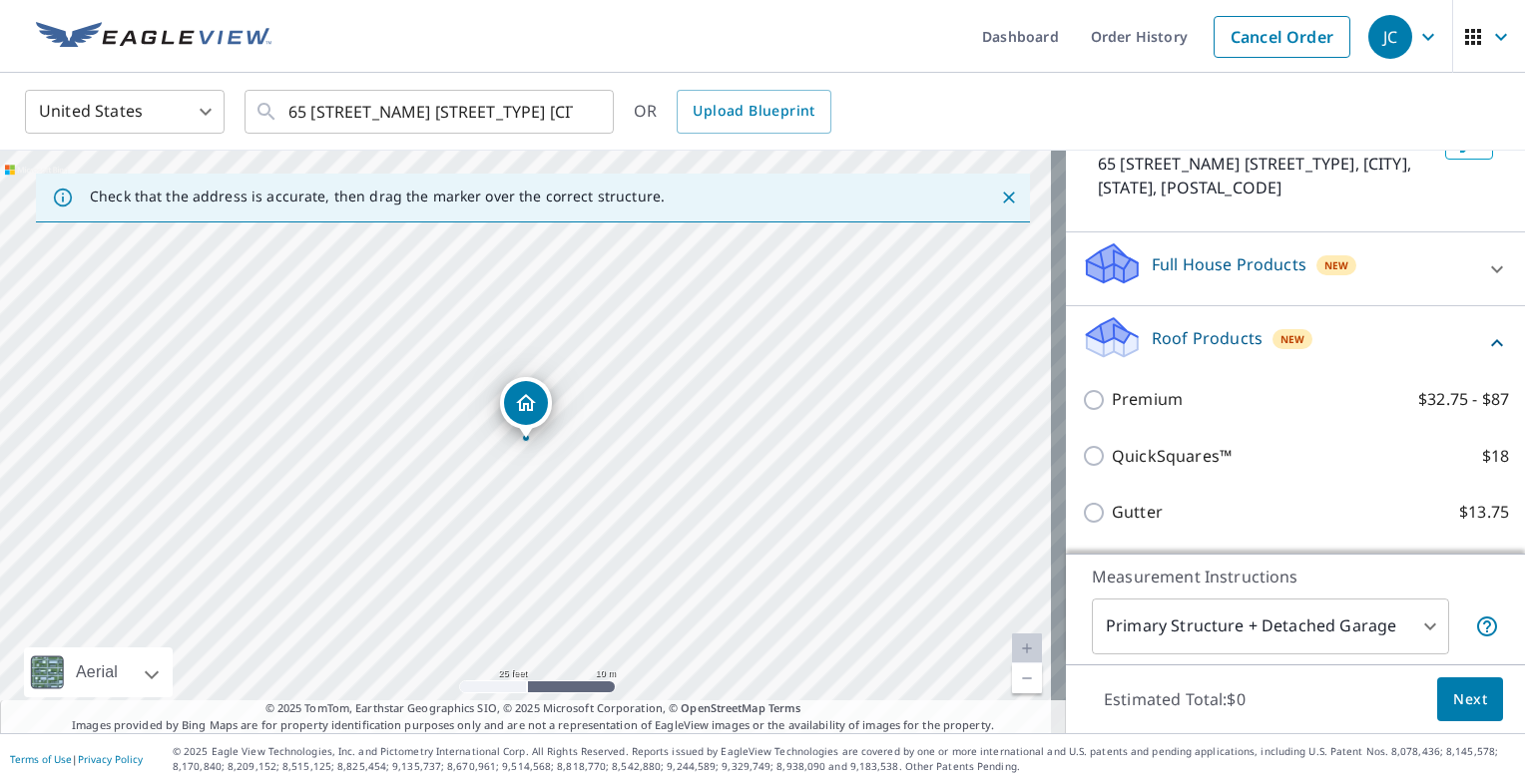 scroll, scrollTop: 147, scrollLeft: 0, axis: vertical 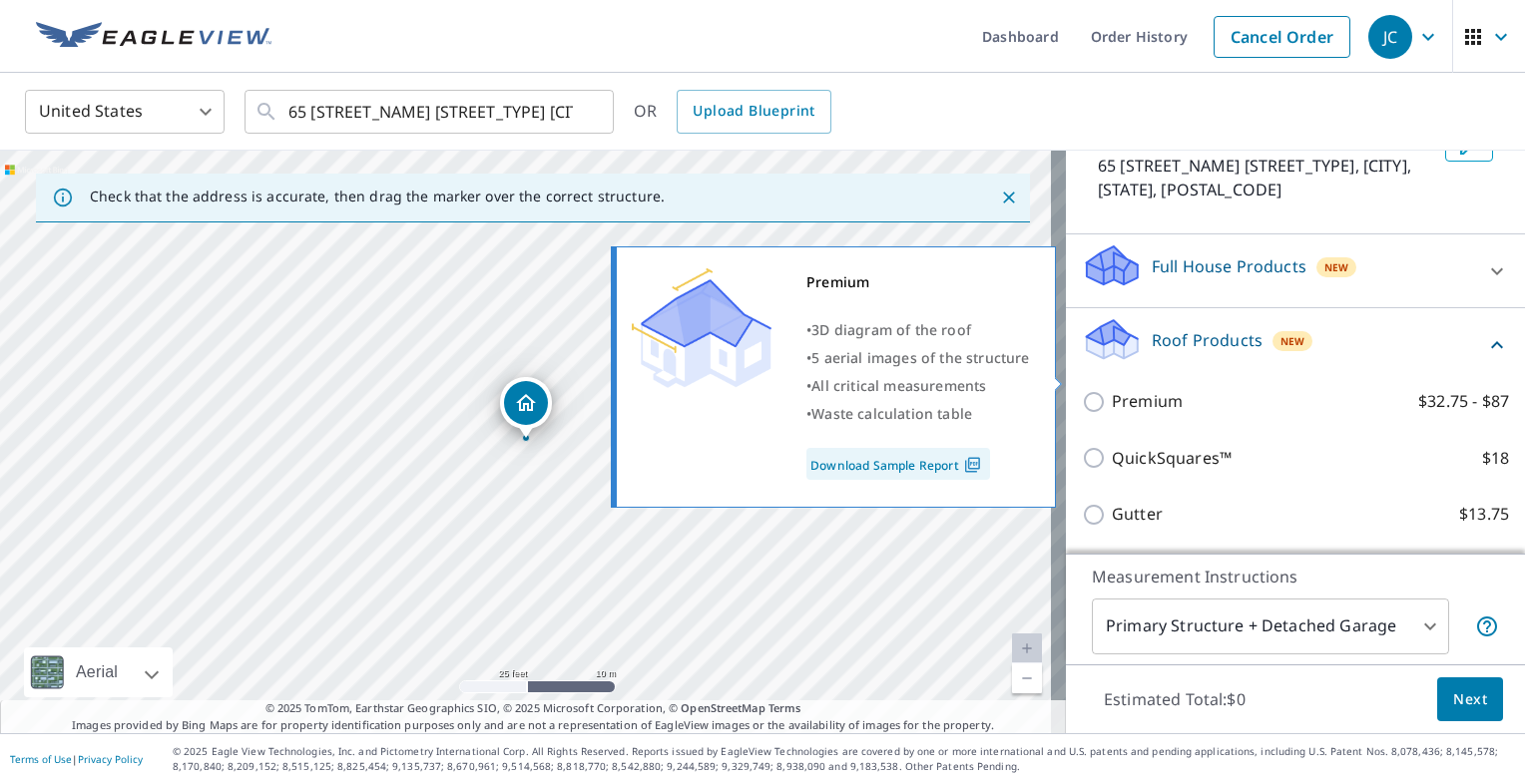 click on "Premium $32.75 - $87" at bounding box center (1097, 402) 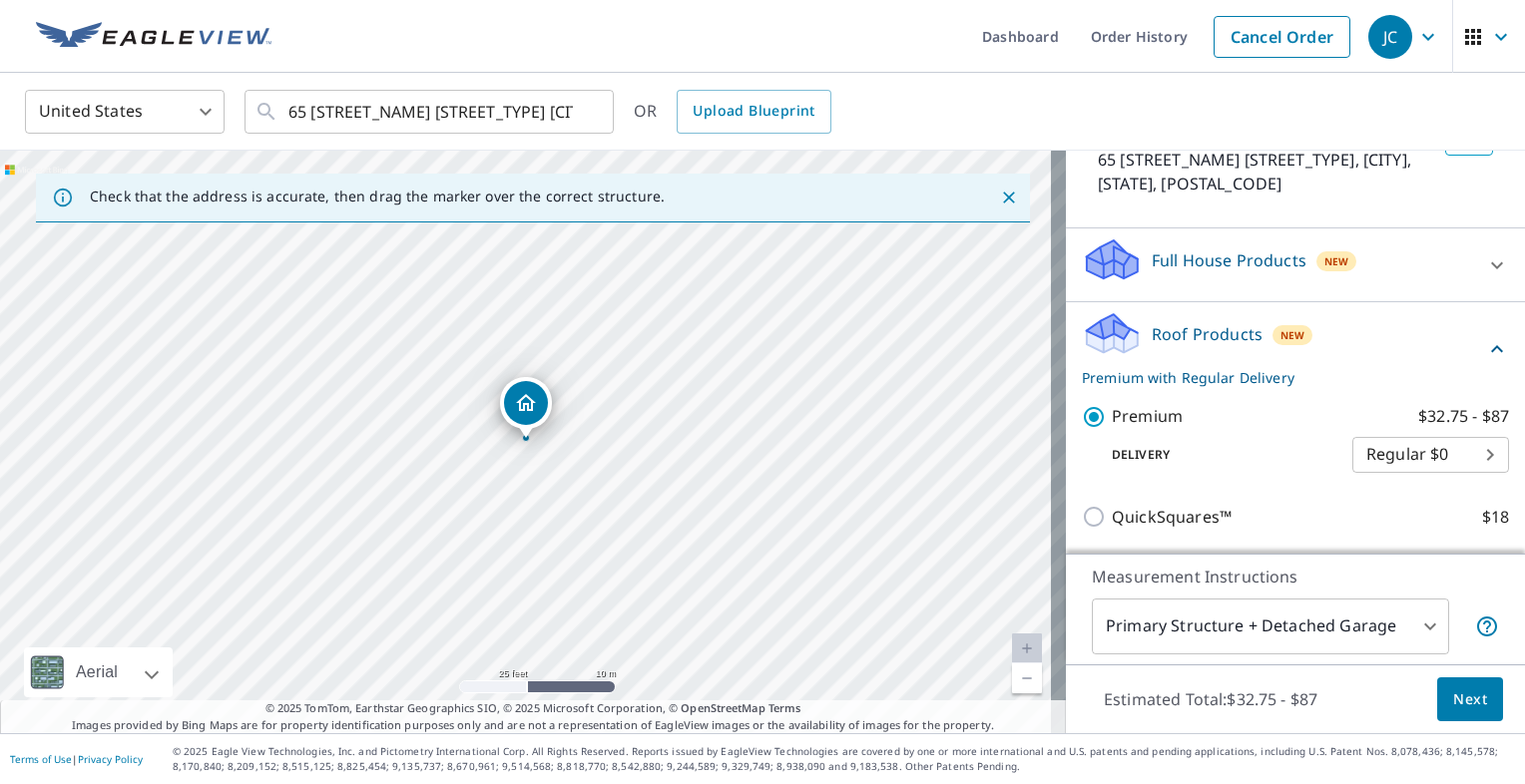 scroll, scrollTop: 192, scrollLeft: 0, axis: vertical 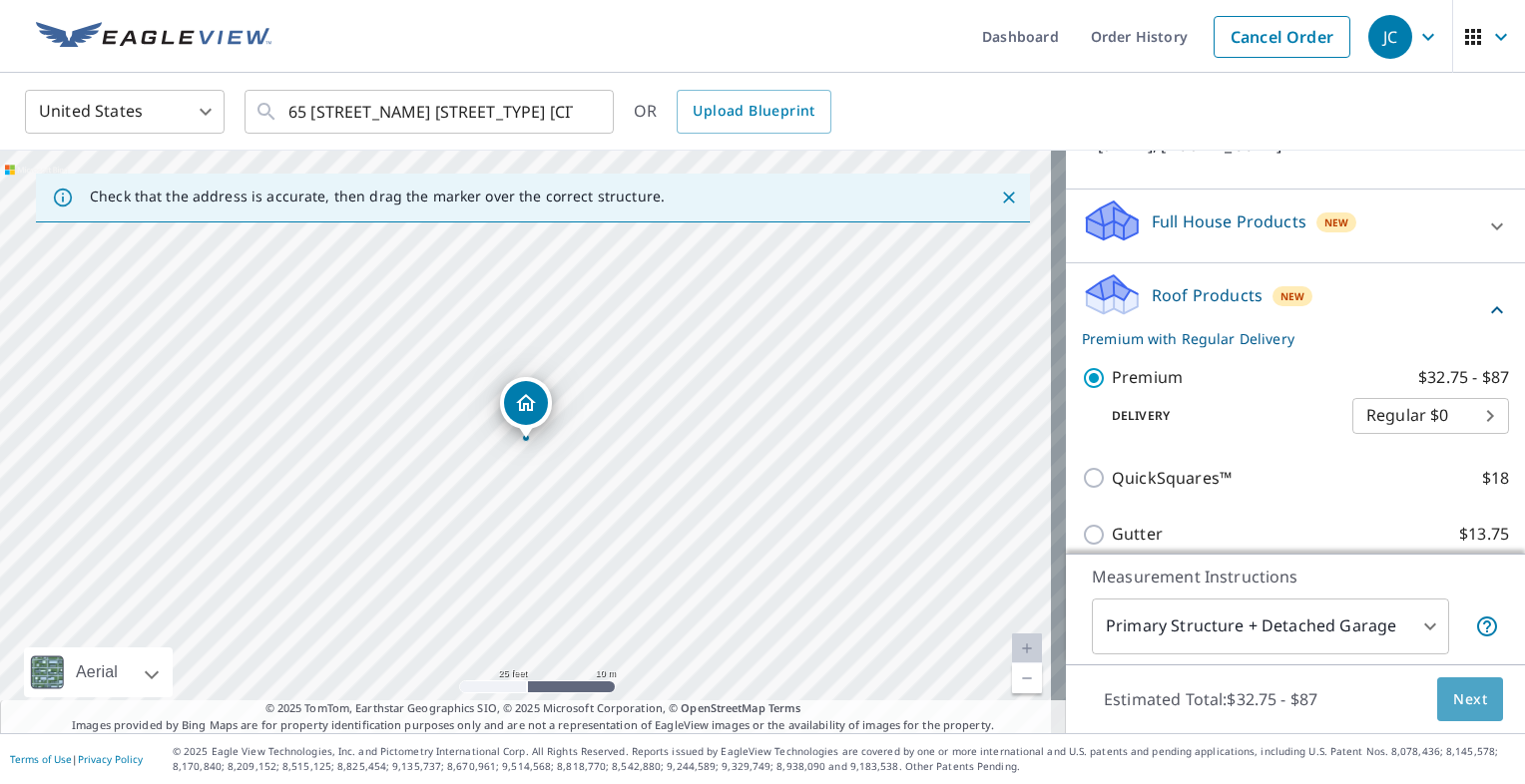click on "Next" at bounding box center (1470, 699) 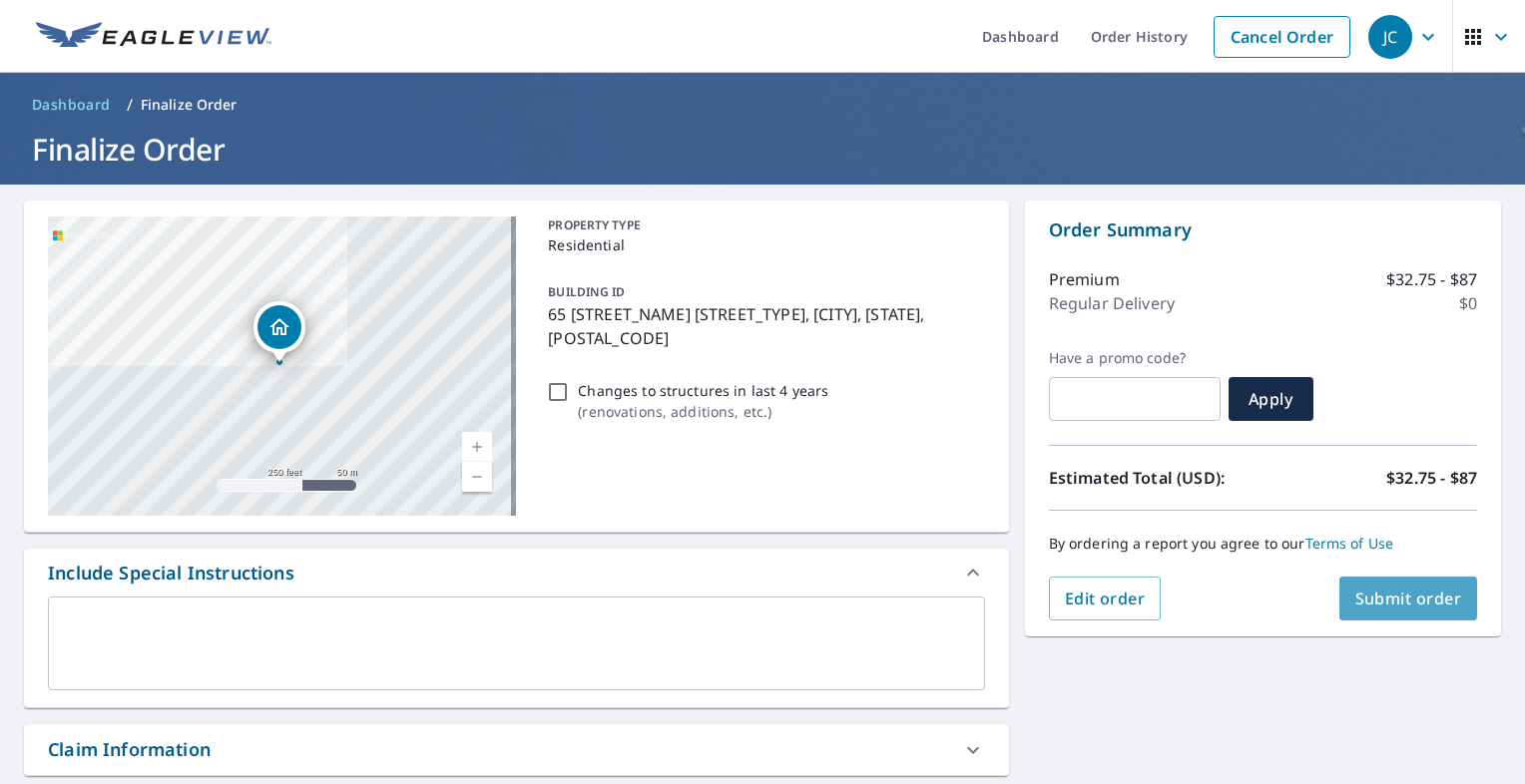 click on "Submit order" at bounding box center [1408, 598] 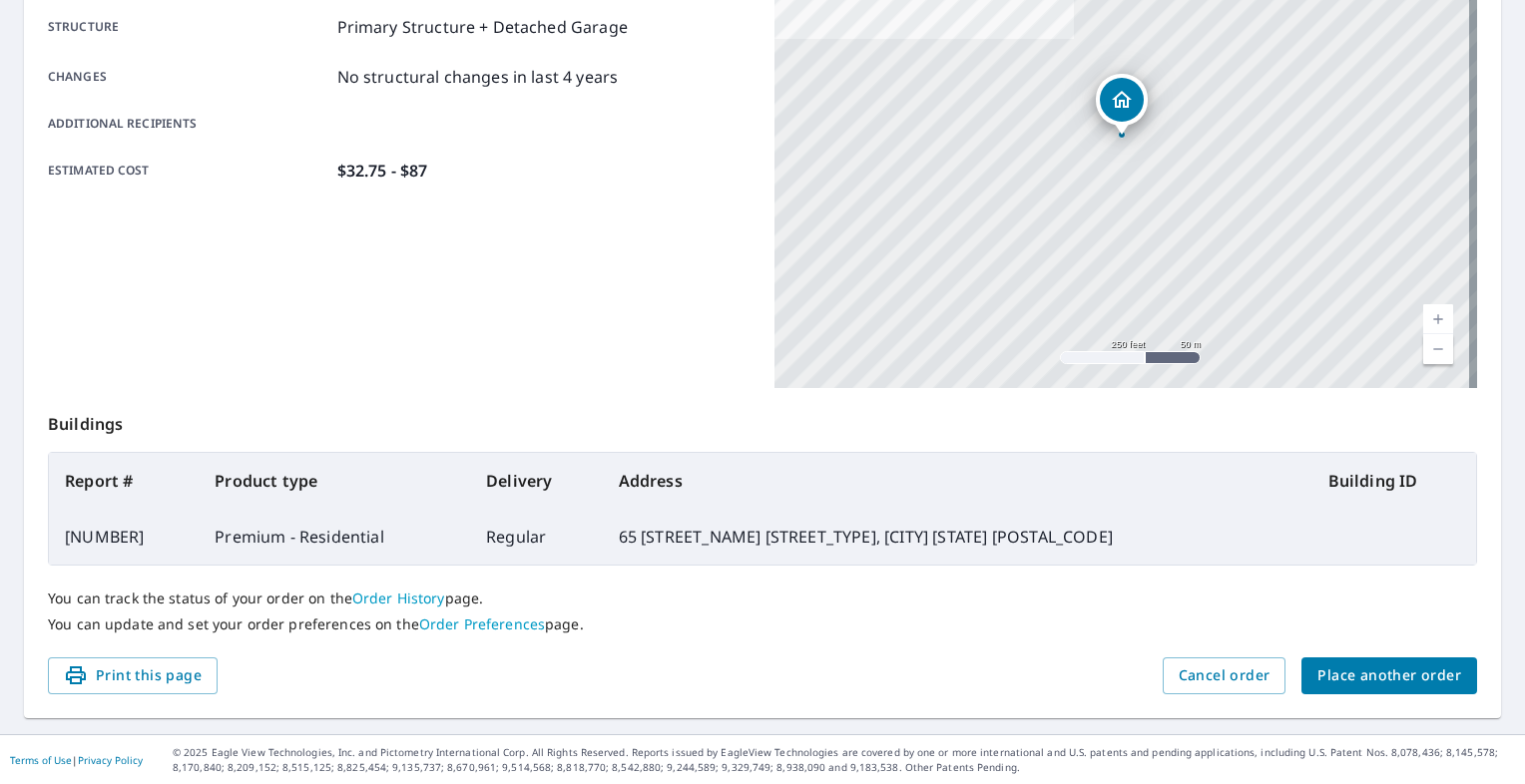 scroll, scrollTop: 0, scrollLeft: 0, axis: both 